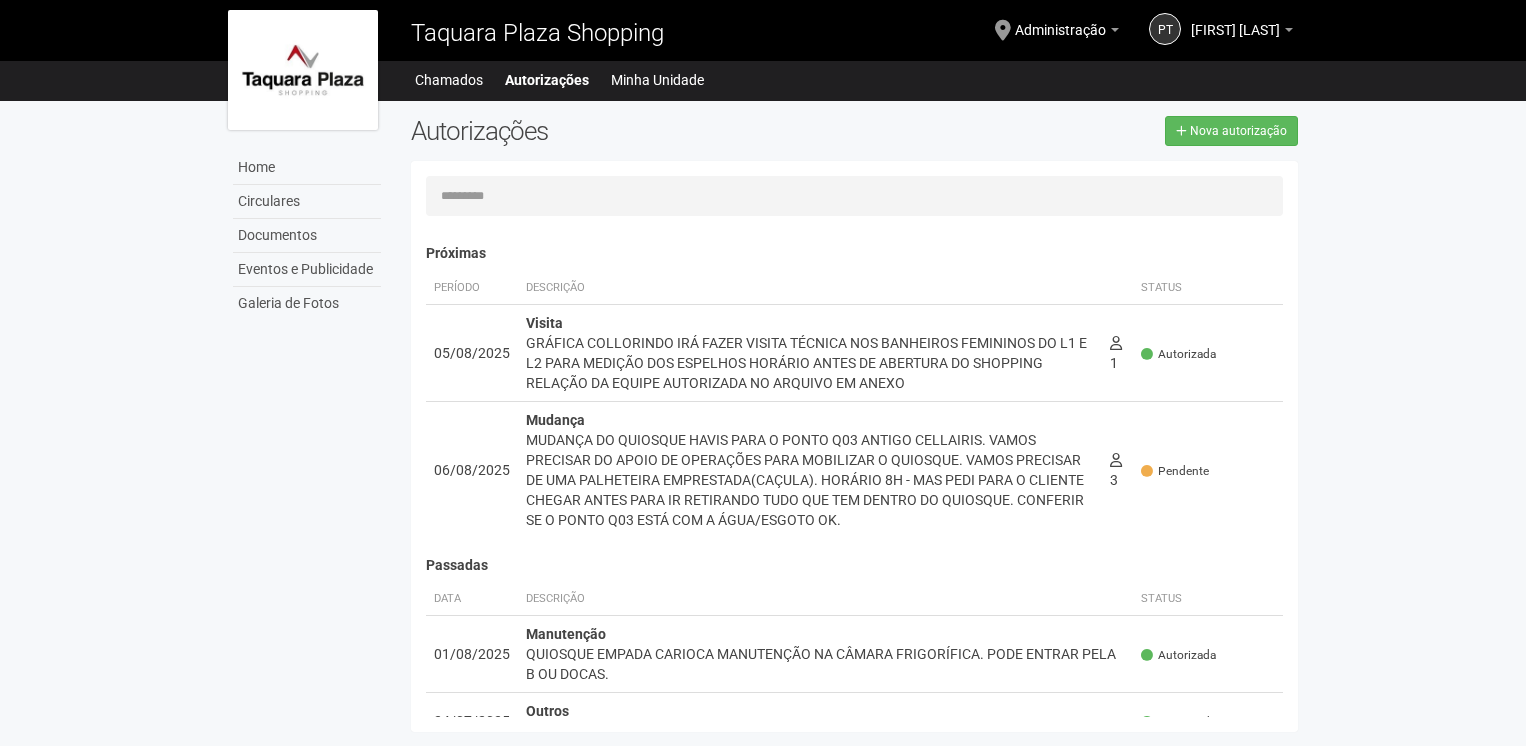 scroll, scrollTop: 0, scrollLeft: 0, axis: both 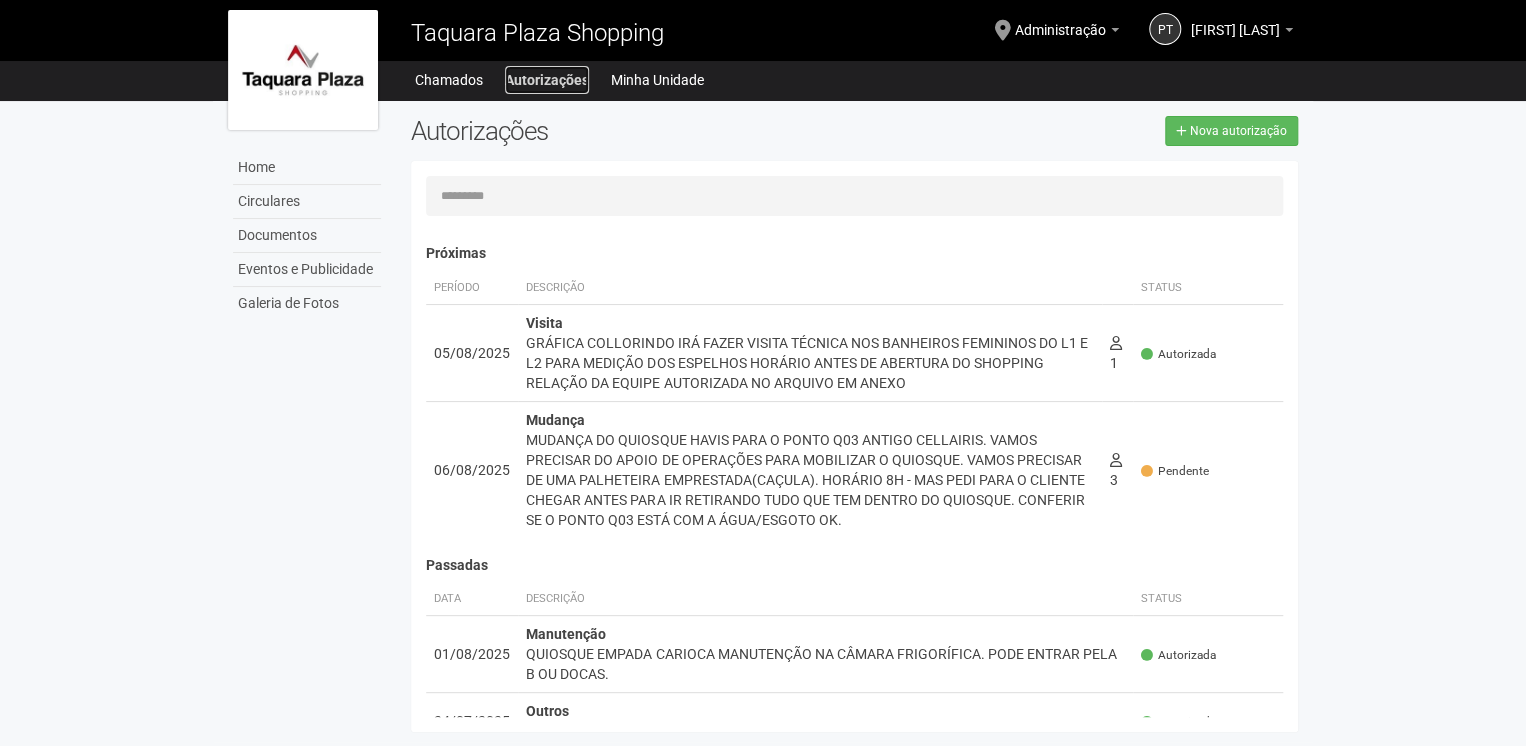 click on "Autorizações" at bounding box center (547, 80) 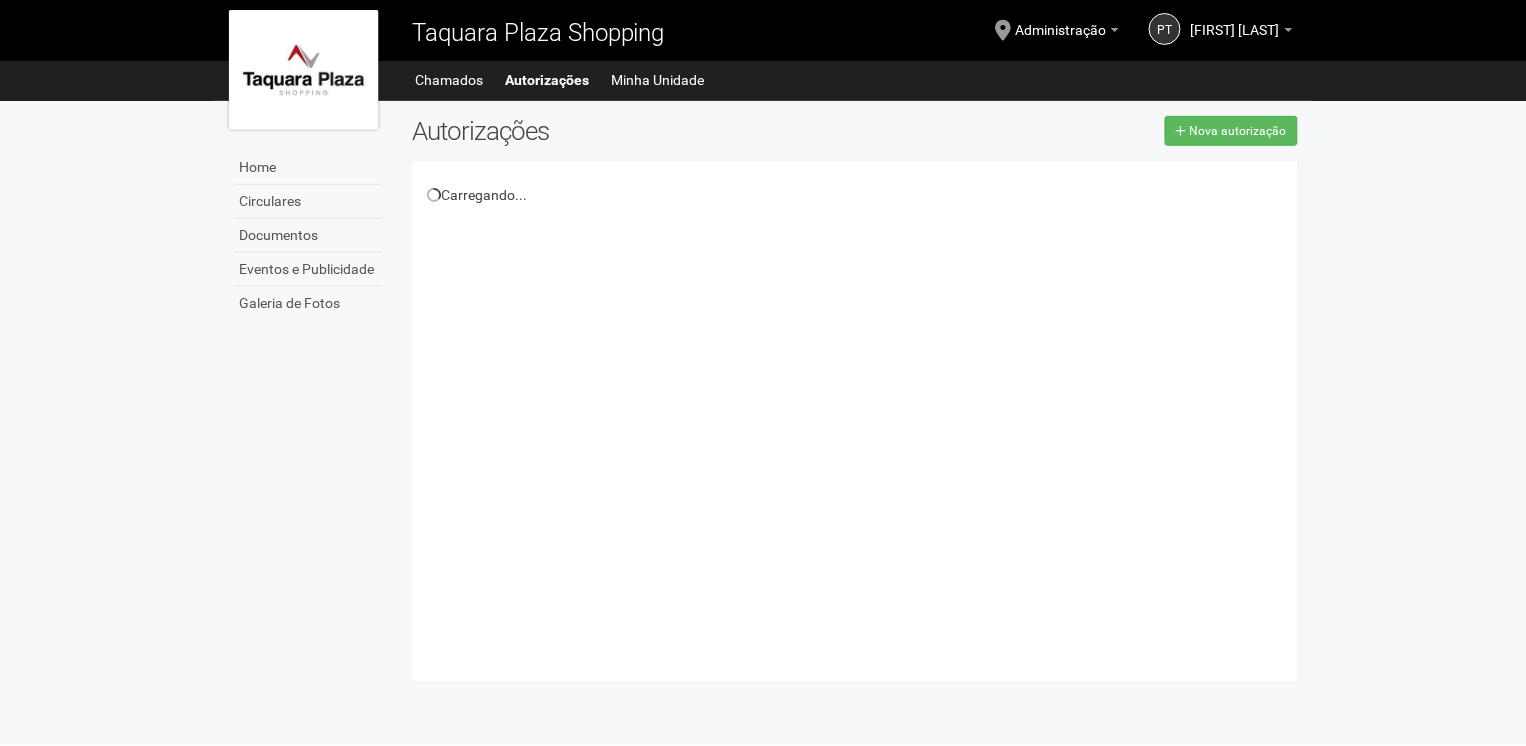 scroll, scrollTop: 0, scrollLeft: 0, axis: both 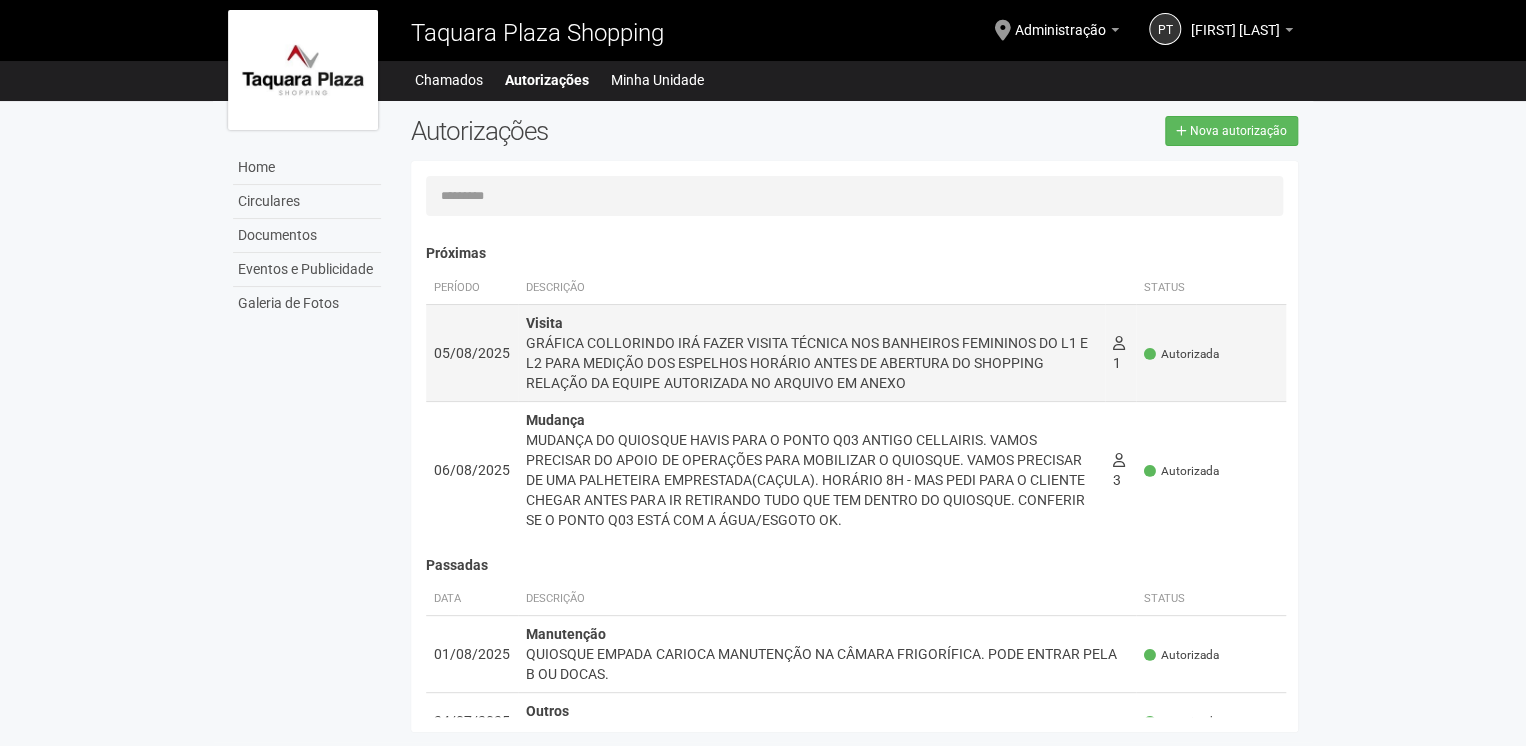 click on "GRÁFICA COLLORINDO IRÁ FAZER VISITA TÉCNICA NOS BANHEIROS FEMININOS DO L1 E L2 PARA MEDIÇÃO DOS ESPELHOS
HORÁRIO ANTES DE ABERTURA DO SHOPPING
RELAÇÃO DA EQUIPE AUTORIZADA NO ARQUIVO EM ANEXO" at bounding box center [811, 363] 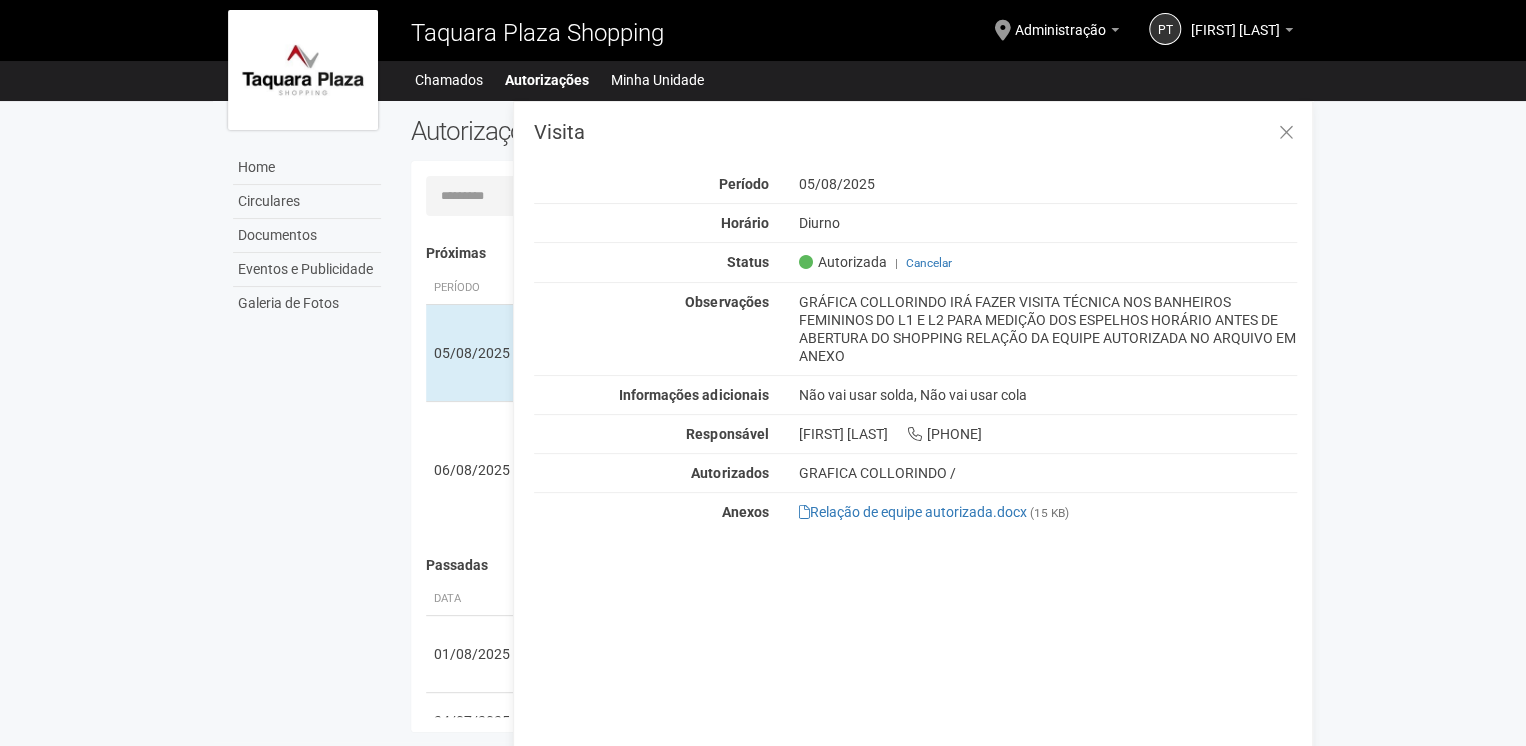 drag, startPoint x: 798, startPoint y: 300, endPoint x: 912, endPoint y: 356, distance: 127.01181 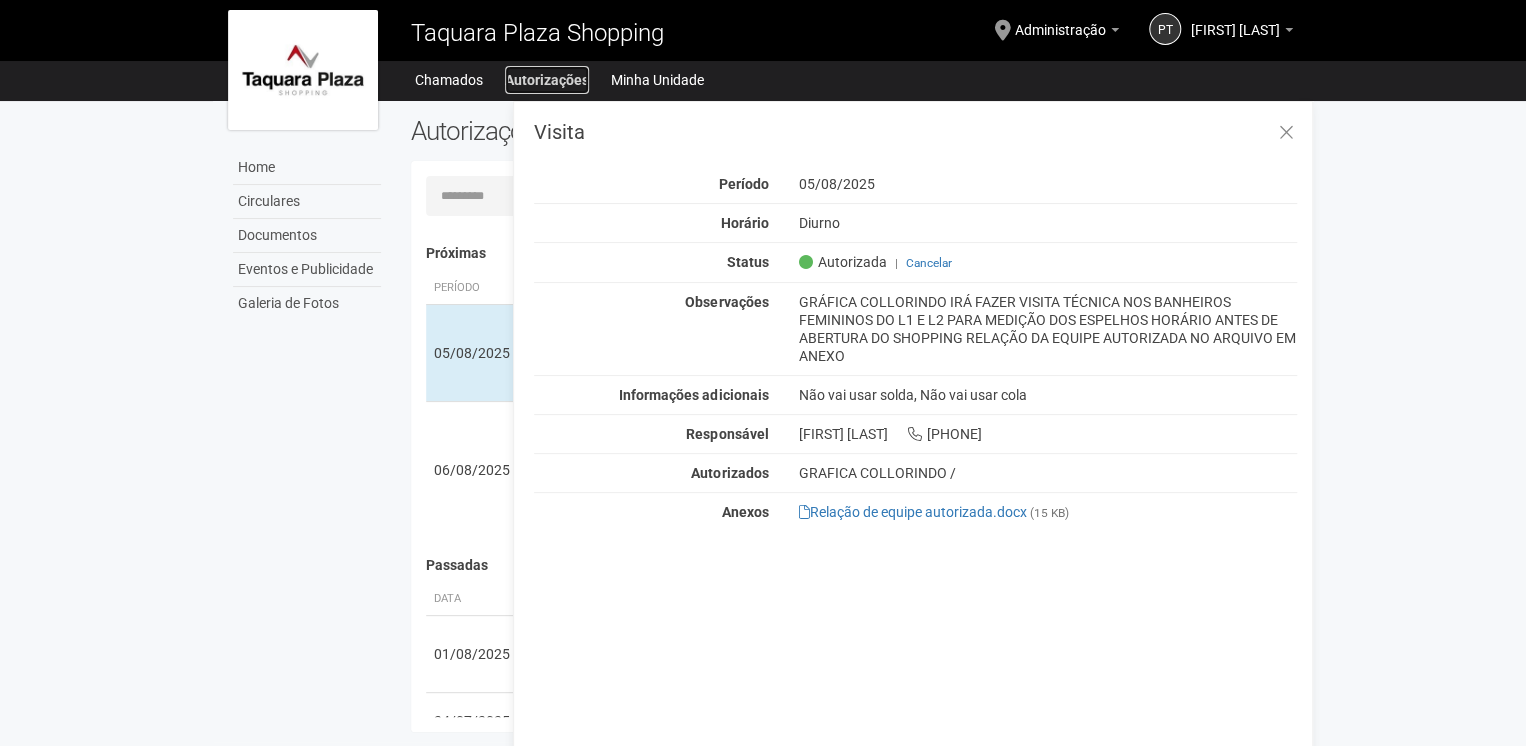 click on "Autorizações" at bounding box center (547, 80) 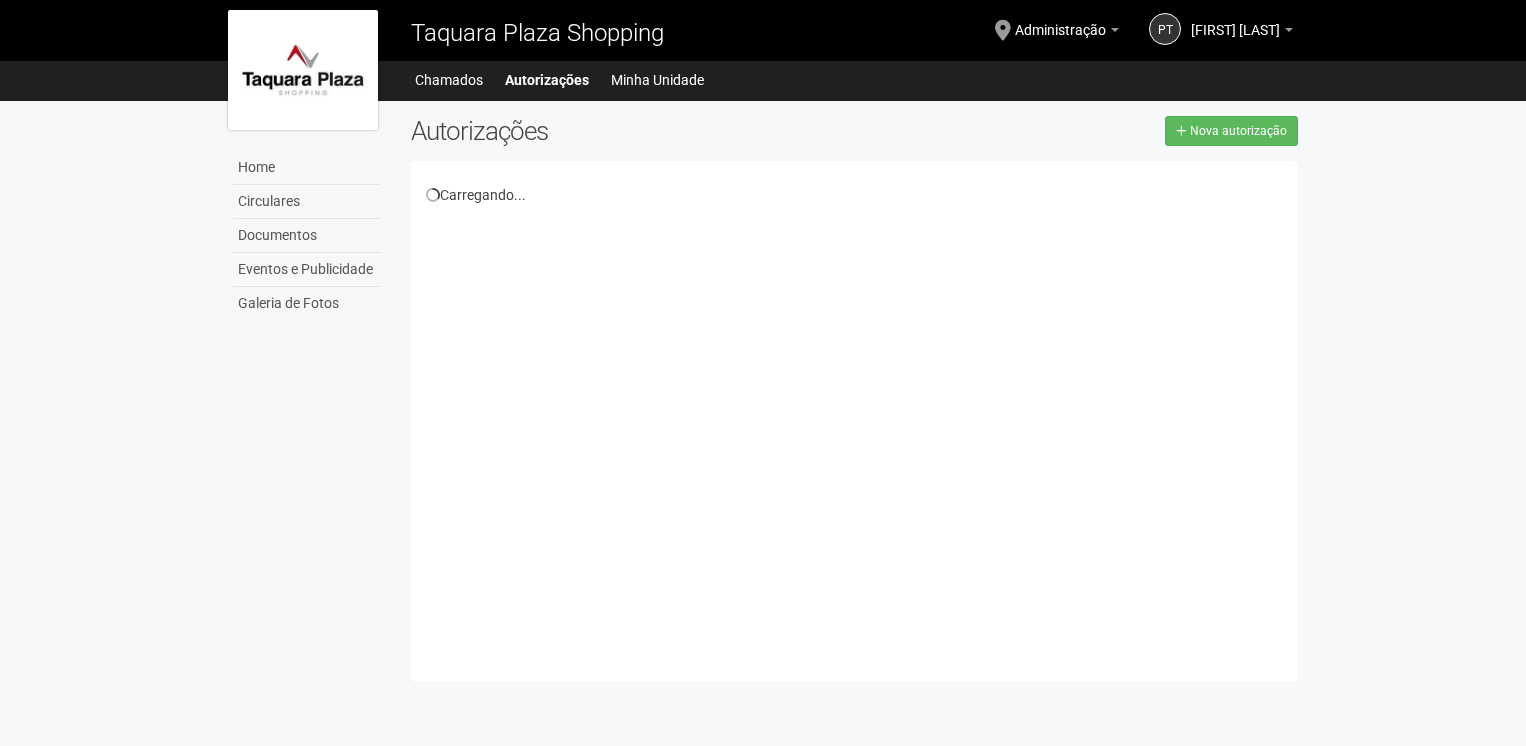 scroll, scrollTop: 0, scrollLeft: 0, axis: both 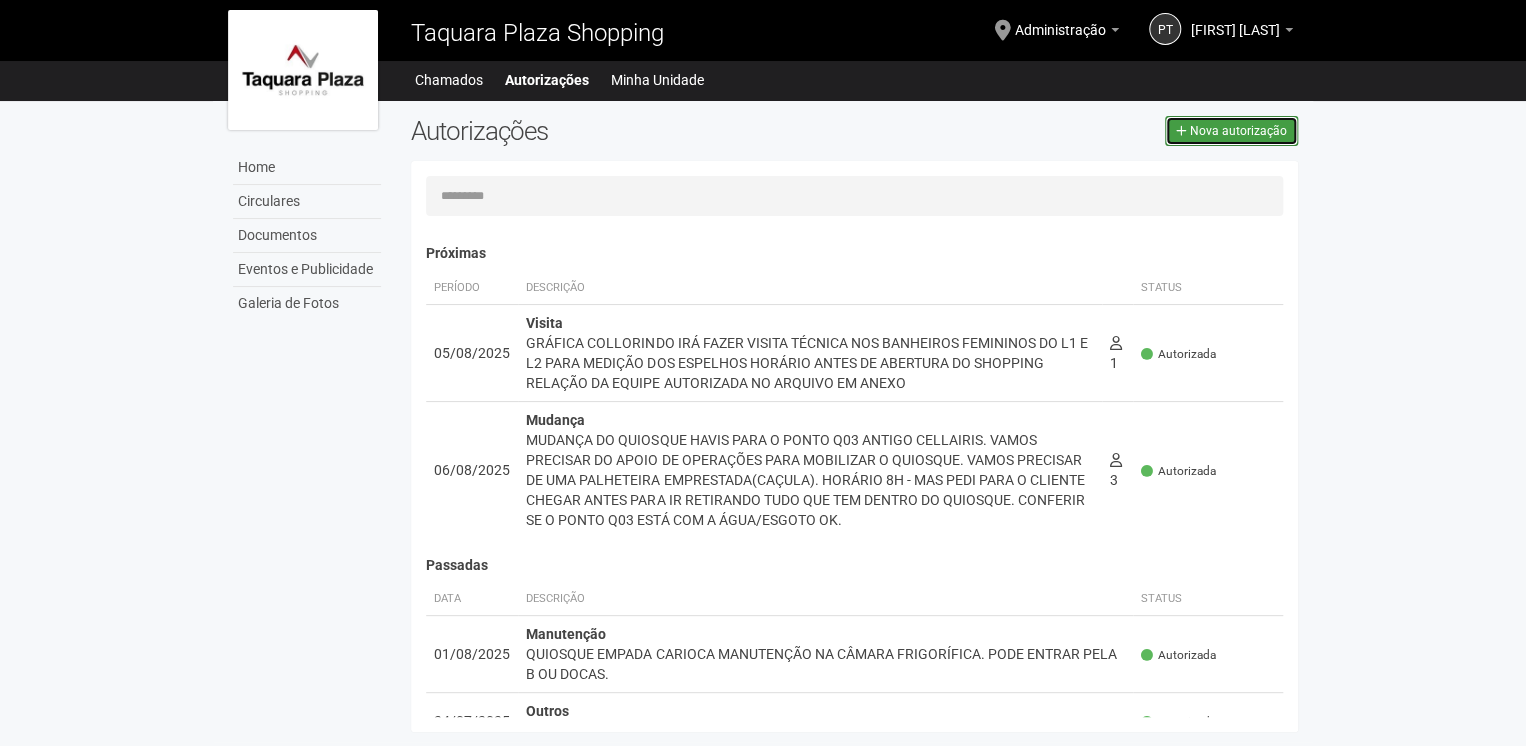 click on "Nova autorização" at bounding box center (1238, 131) 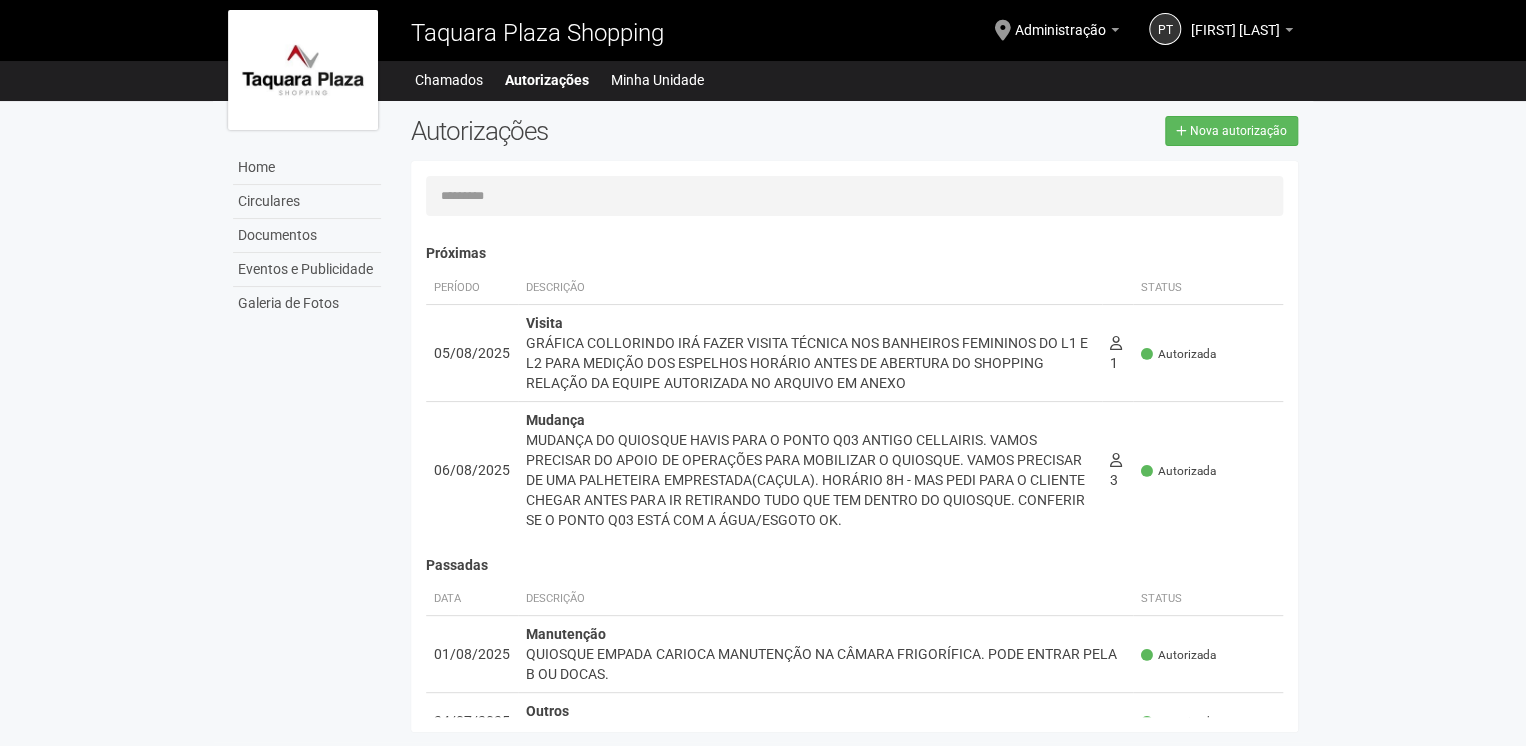 click on "Carregando...
Nenhuma autorização foi solicitada
Próximas
Período
Descrição
Status
05/08/2025 05/08/2025 Visita Autorizada" at bounding box center (854, 446) 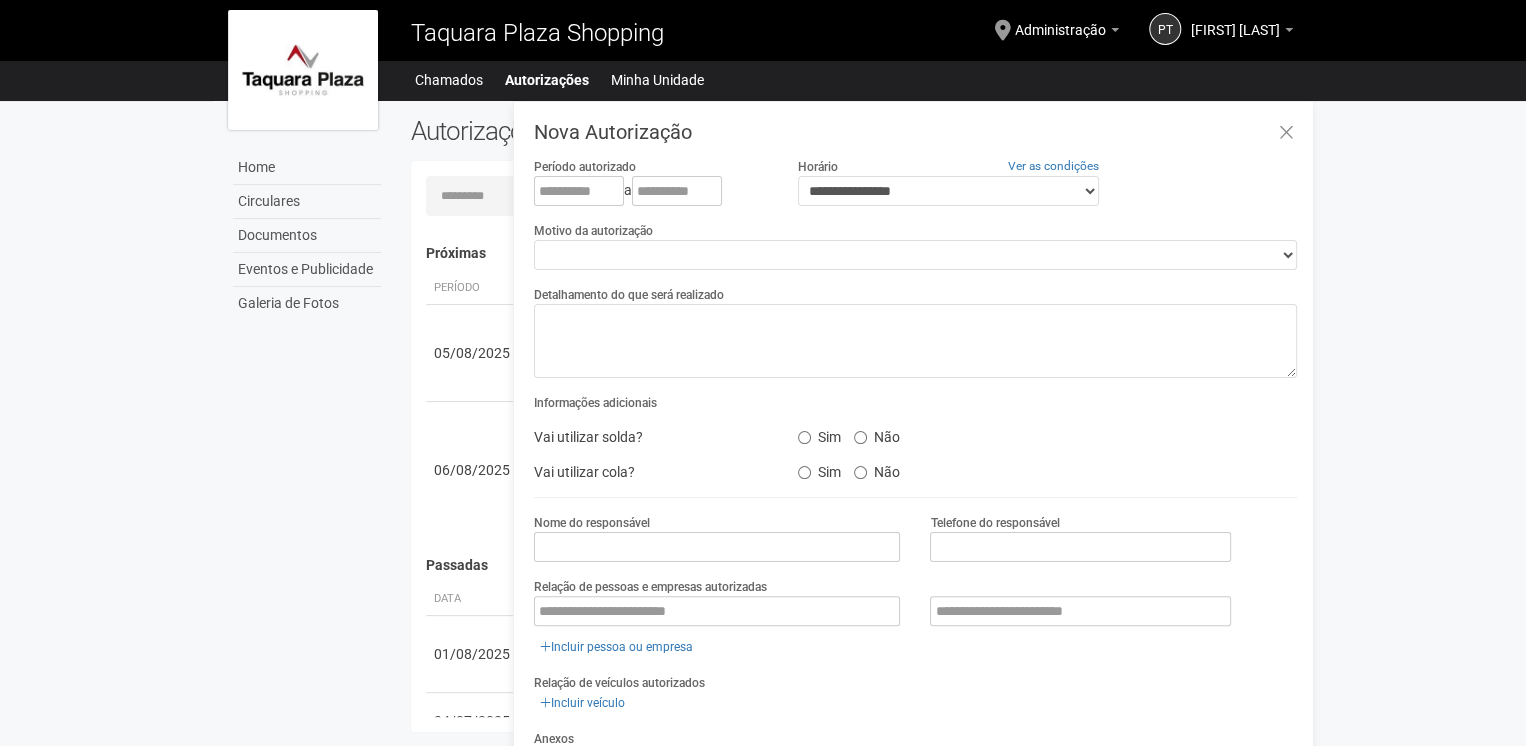 scroll, scrollTop: 31, scrollLeft: 0, axis: vertical 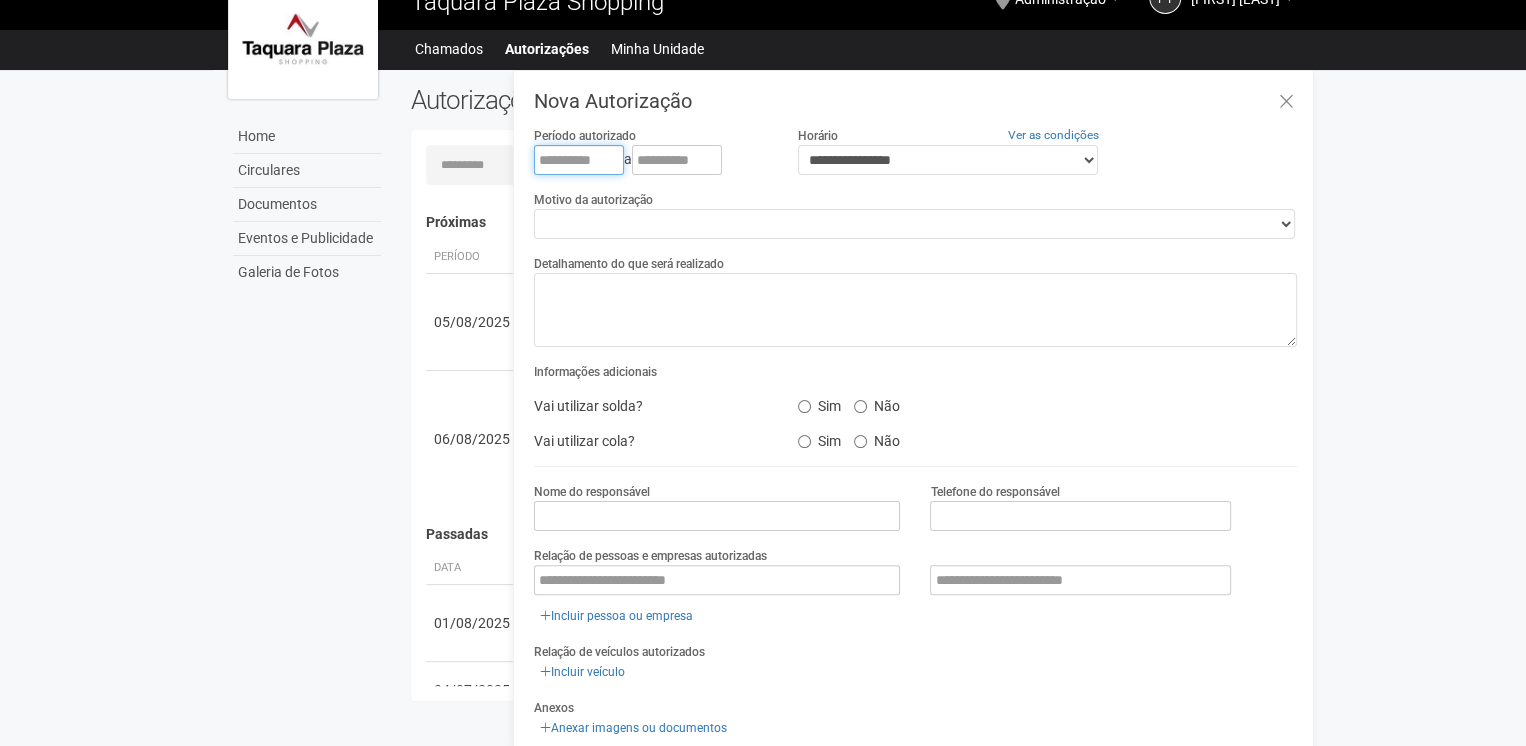 click at bounding box center (579, 160) 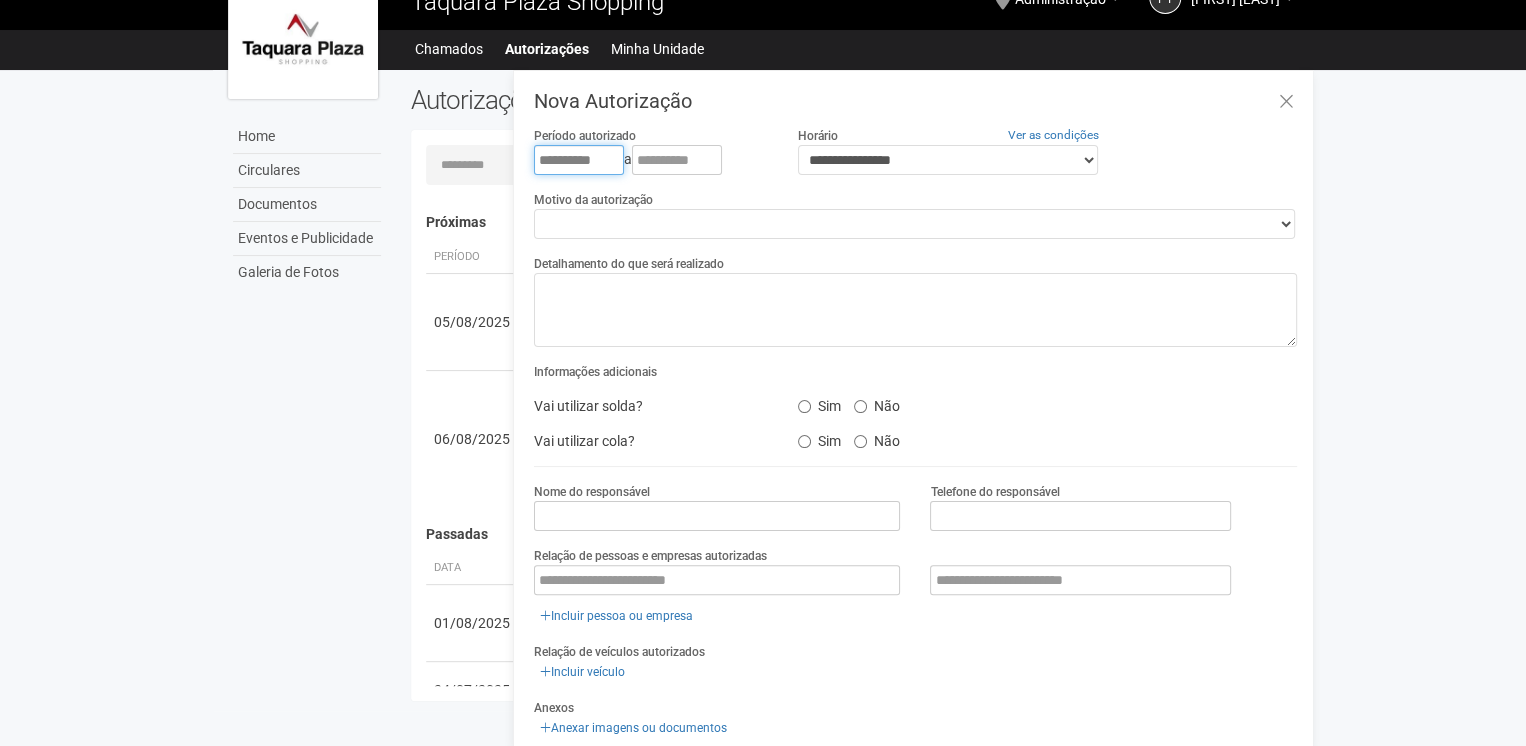 type on "**********" 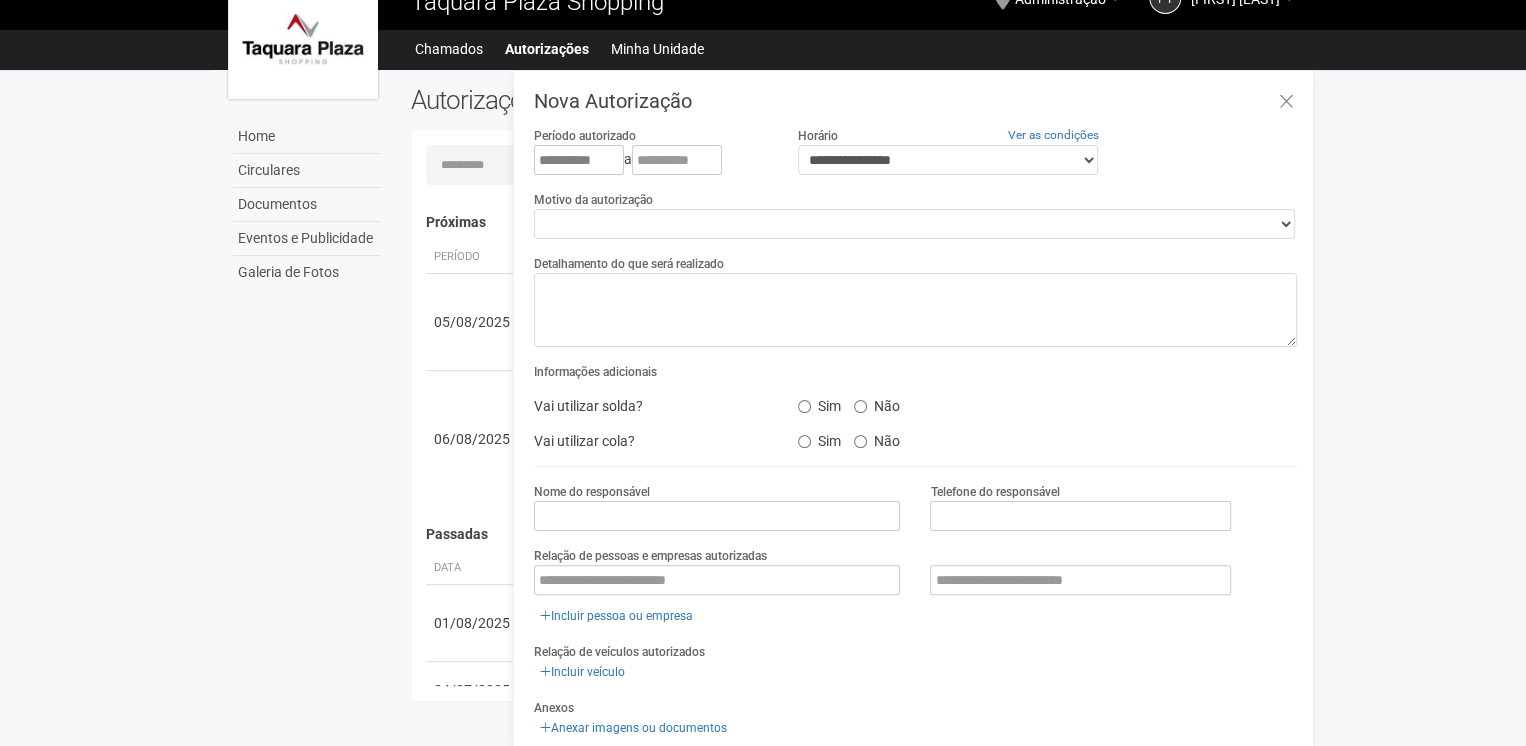 click on "**********" at bounding box center [651, 160] 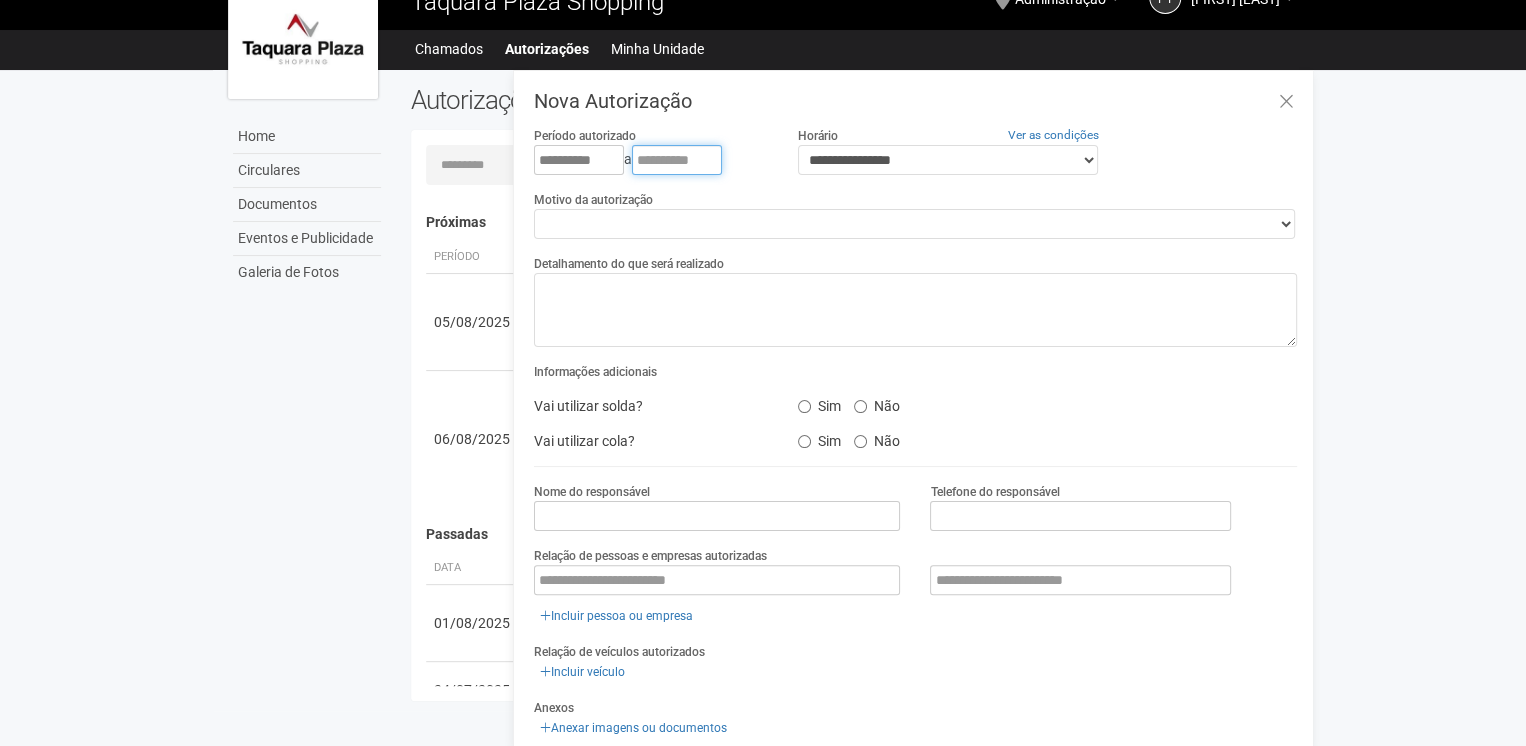 click at bounding box center (677, 160) 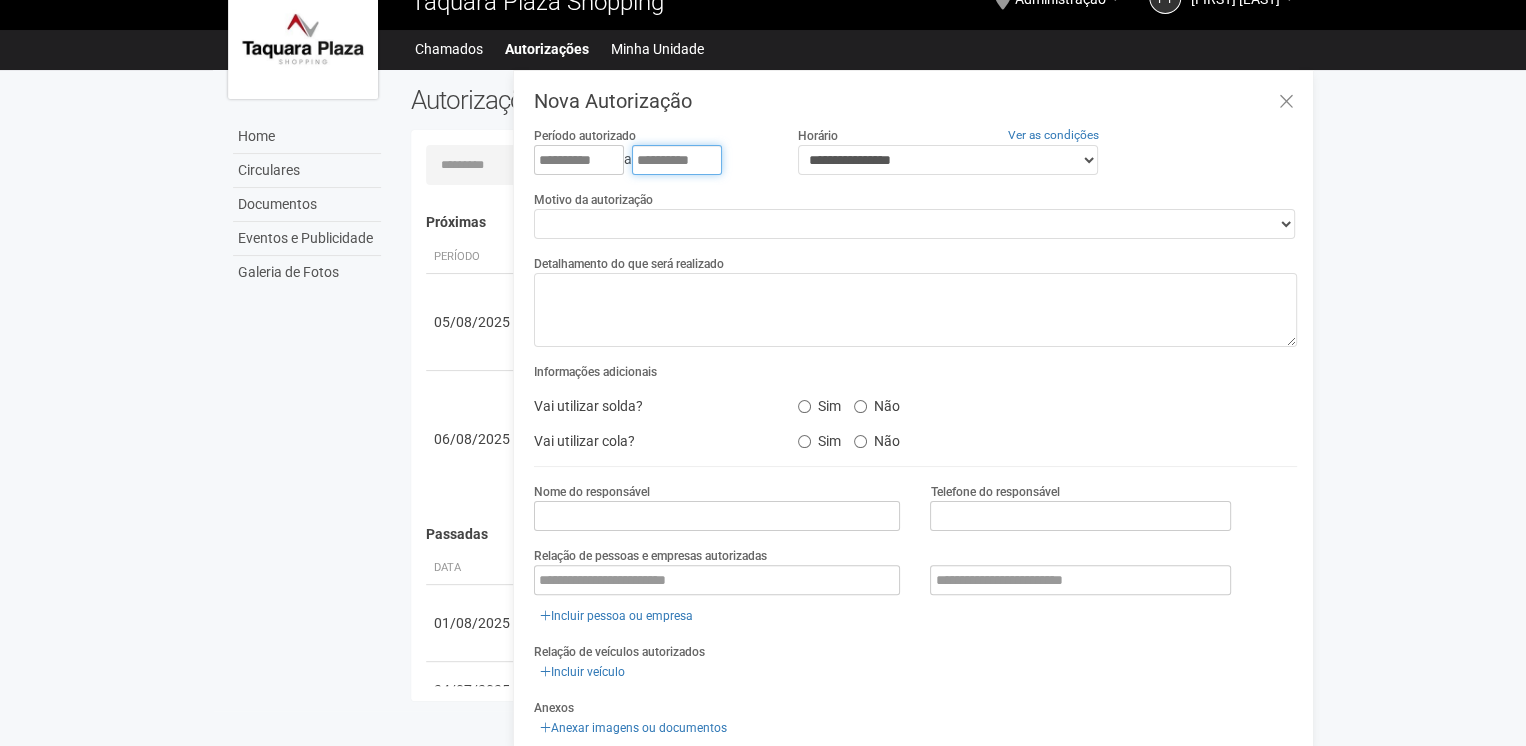 type on "**********" 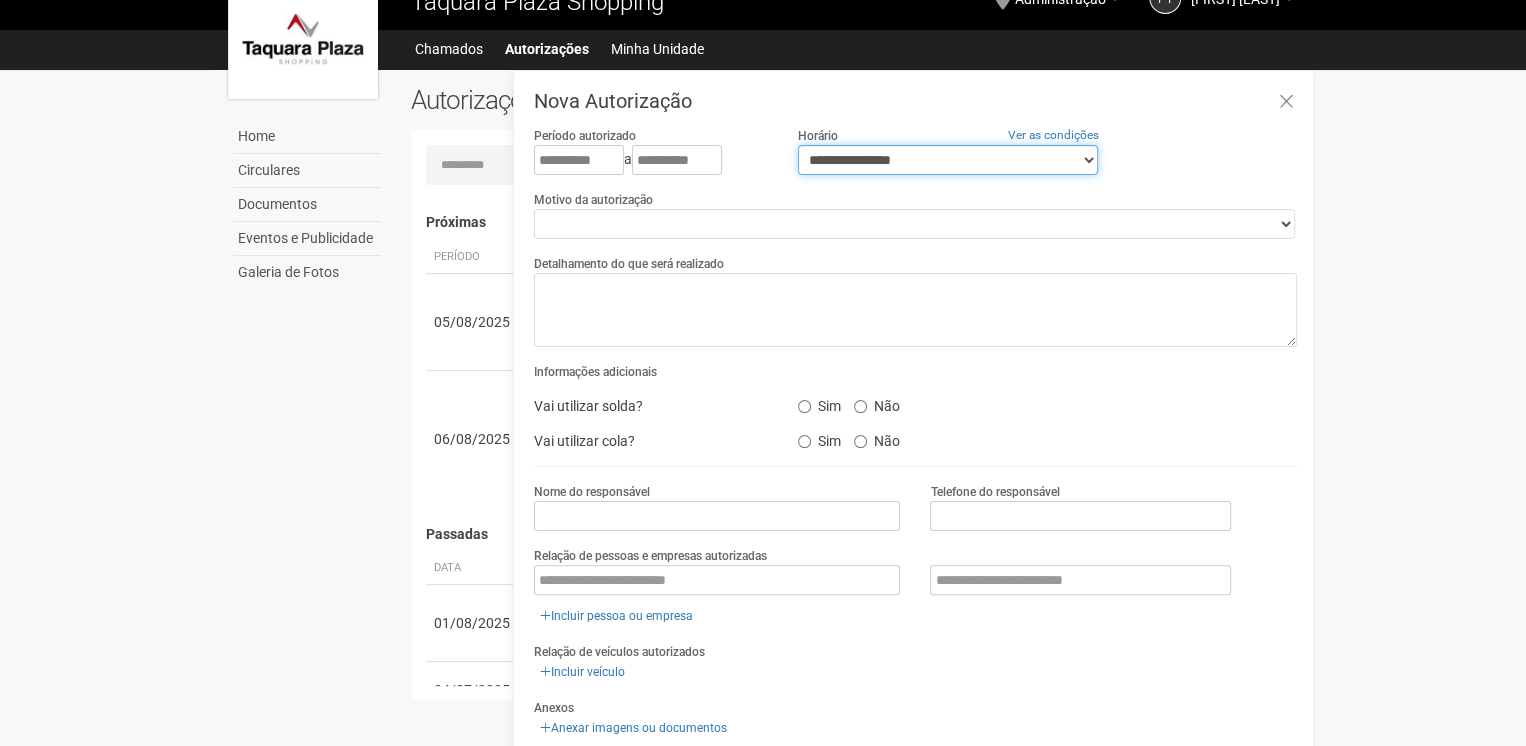 click on "**********" at bounding box center [948, 160] 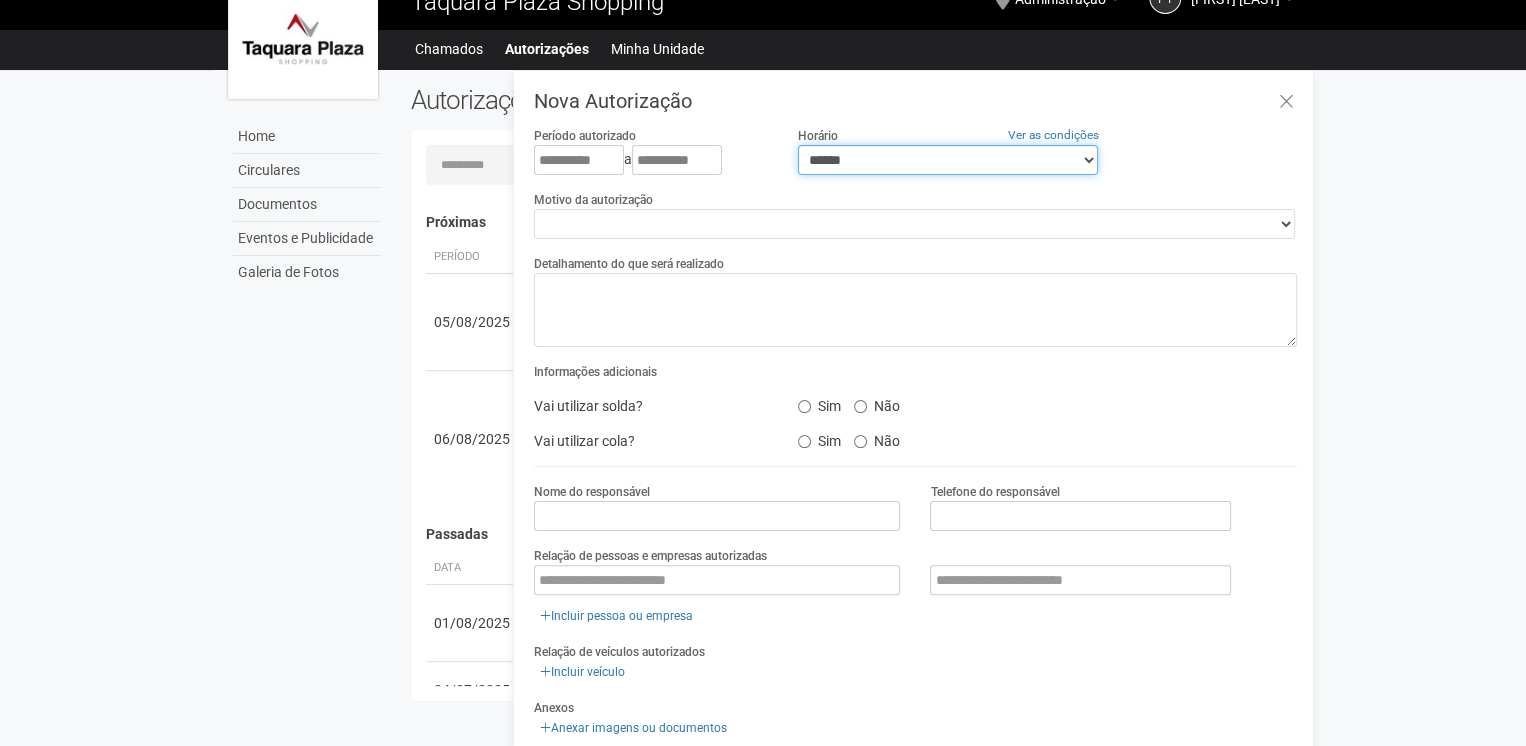 click on "**********" at bounding box center (948, 160) 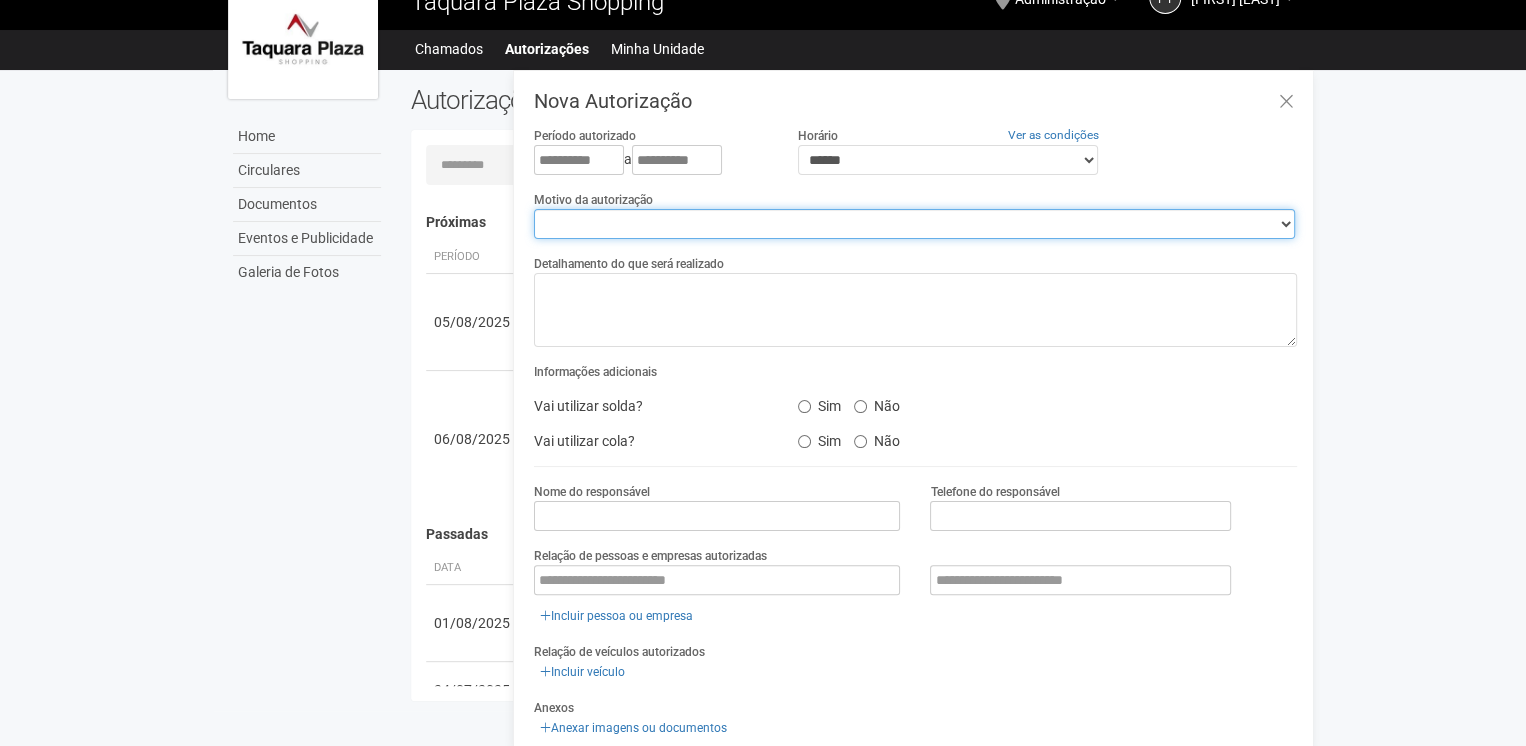 click on "**********" at bounding box center (914, 224) 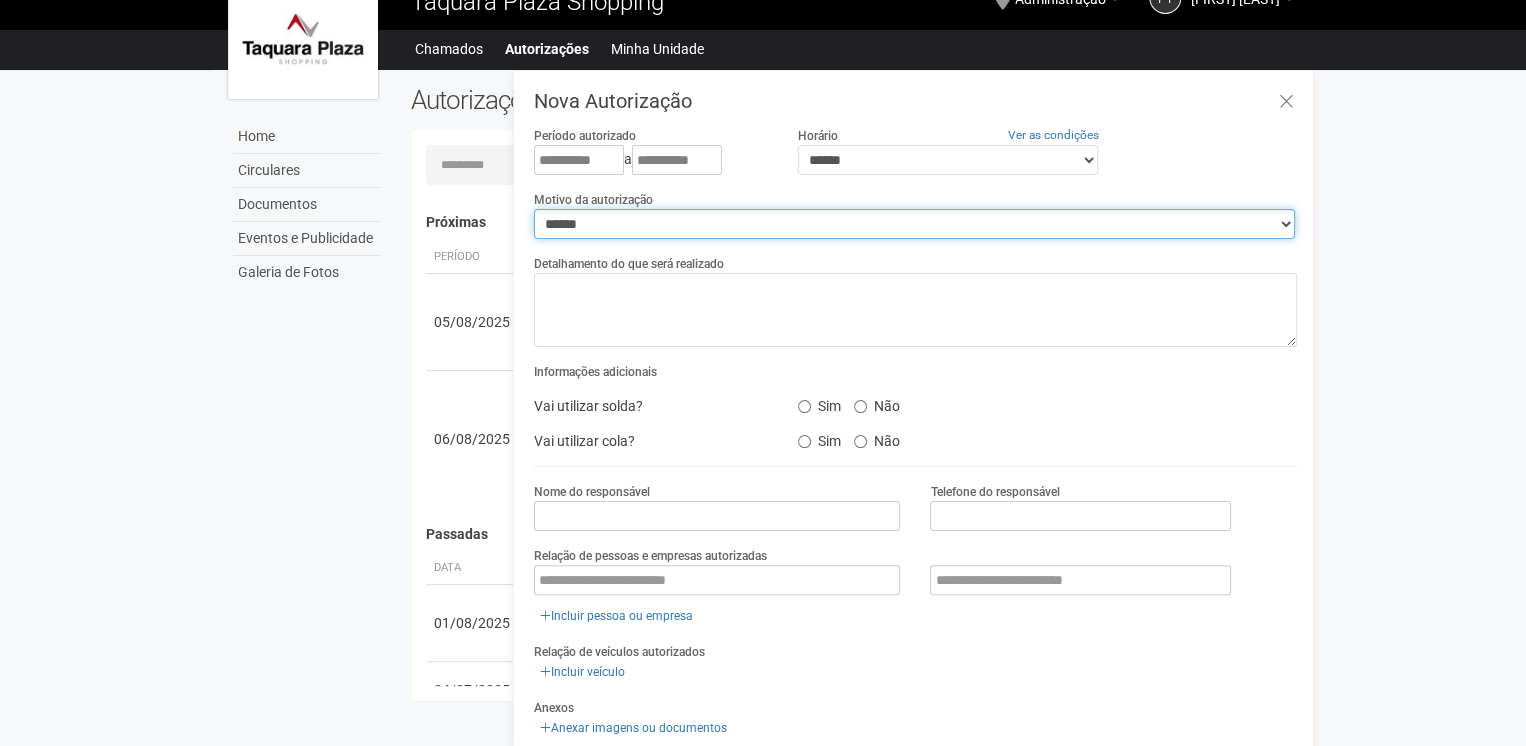 click on "**********" at bounding box center [914, 224] 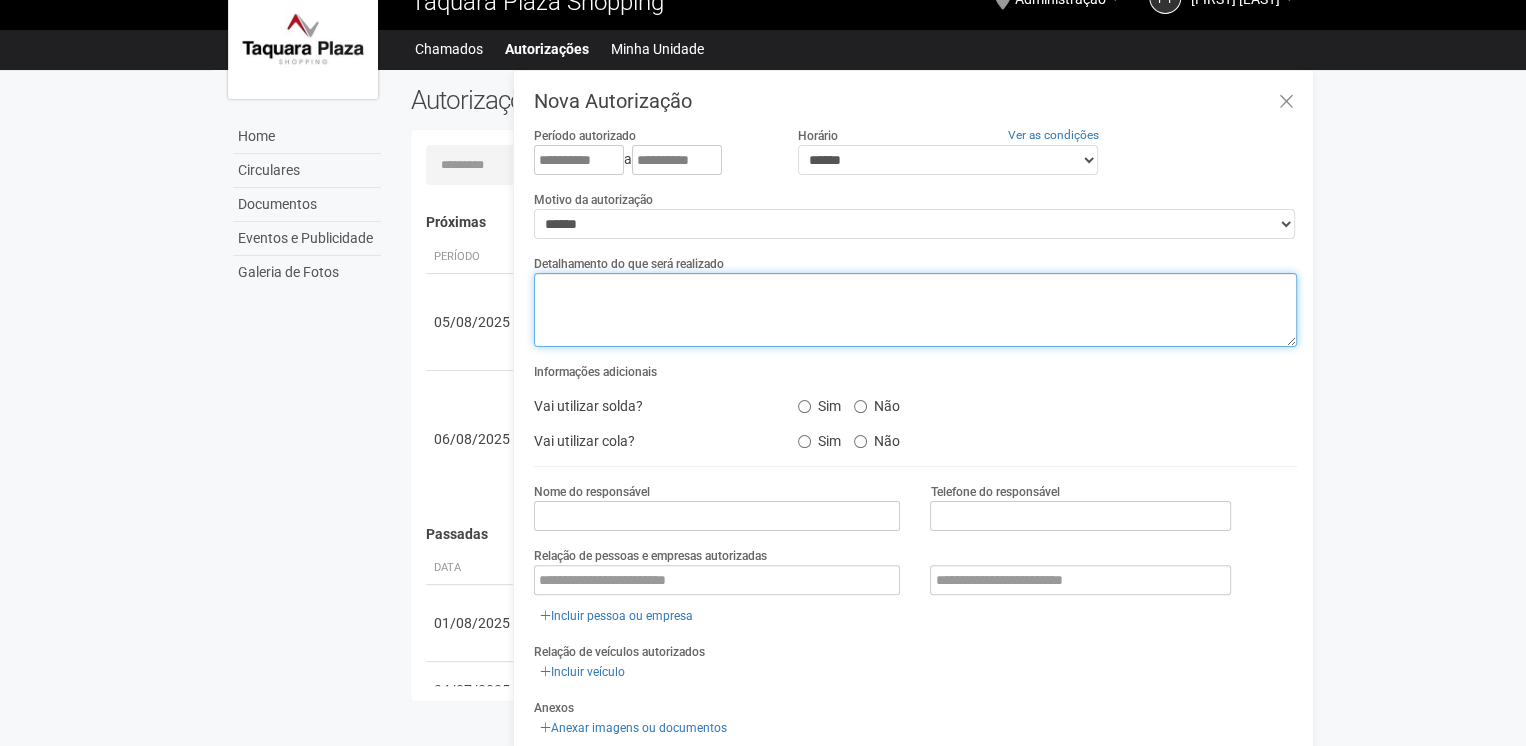 click at bounding box center [915, 310] 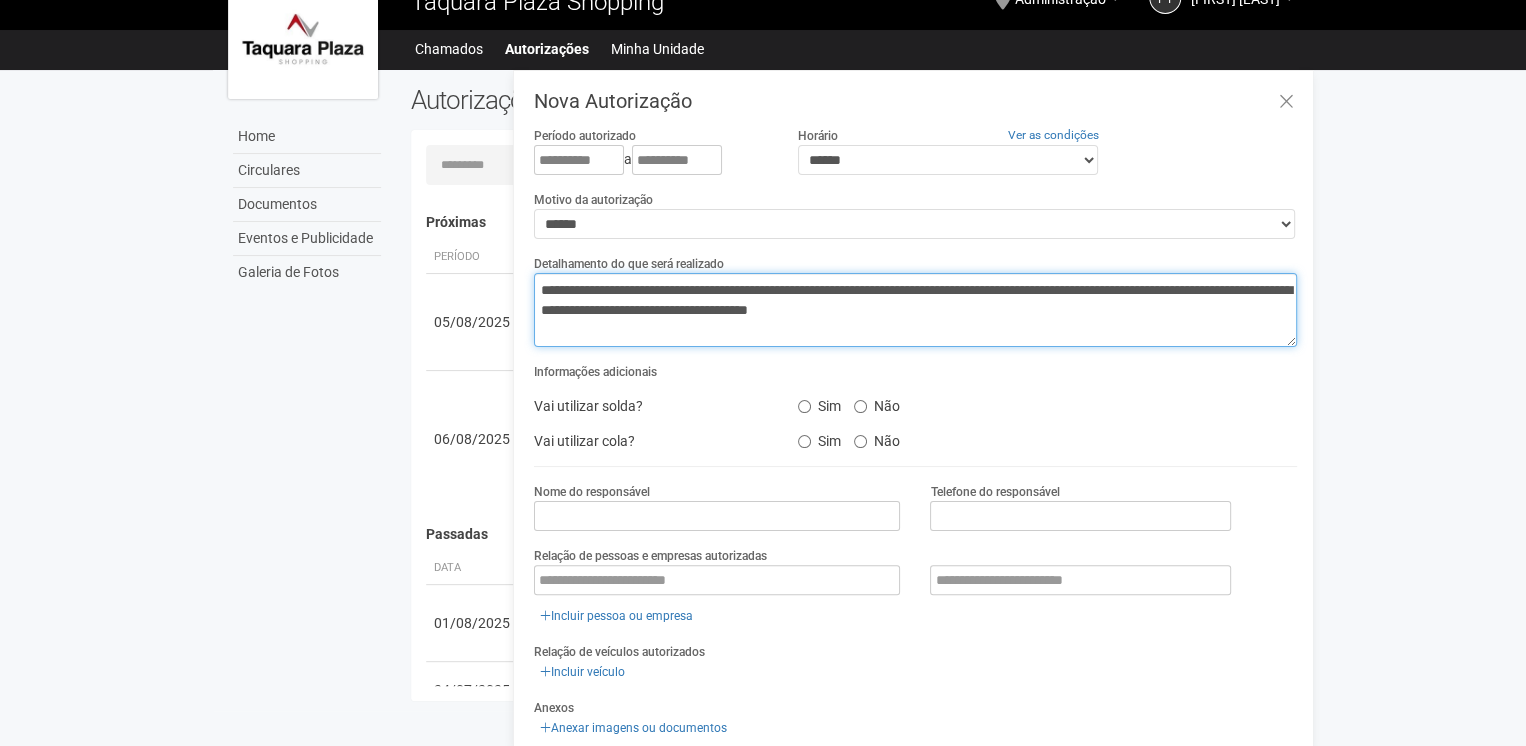click on "**********" at bounding box center (915, 310) 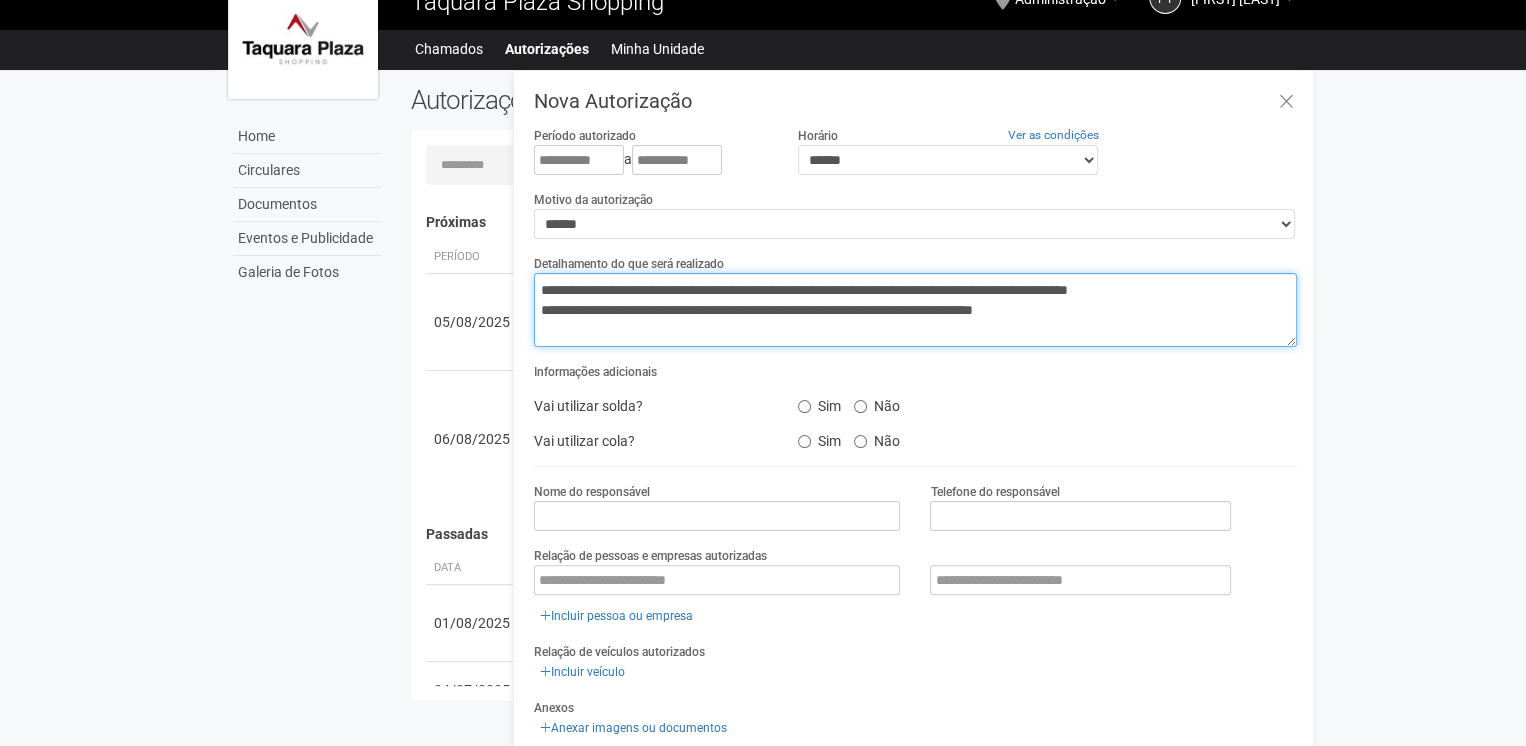 drag, startPoint x: 604, startPoint y: 330, endPoint x: 650, endPoint y: 330, distance: 46 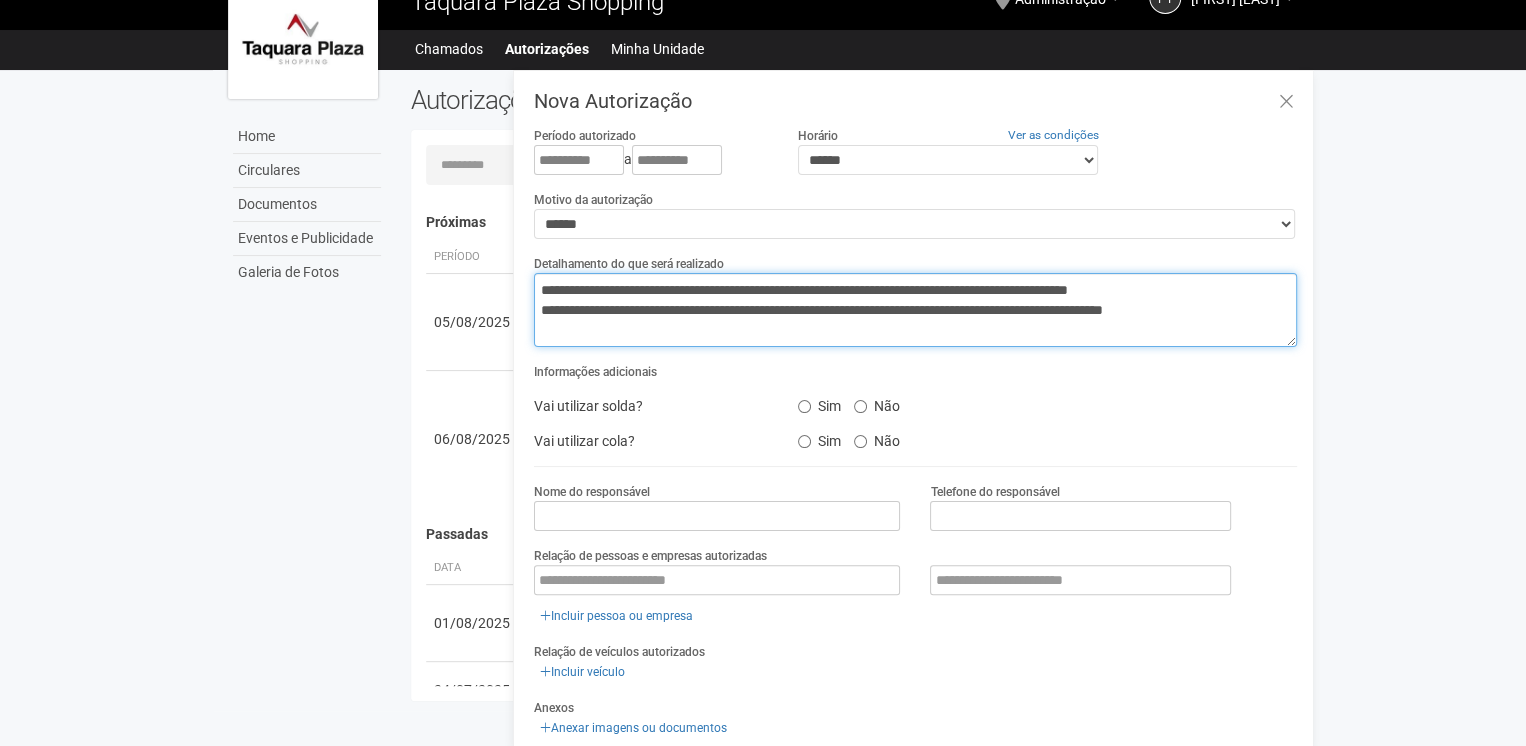 click on "**********" at bounding box center (915, 310) 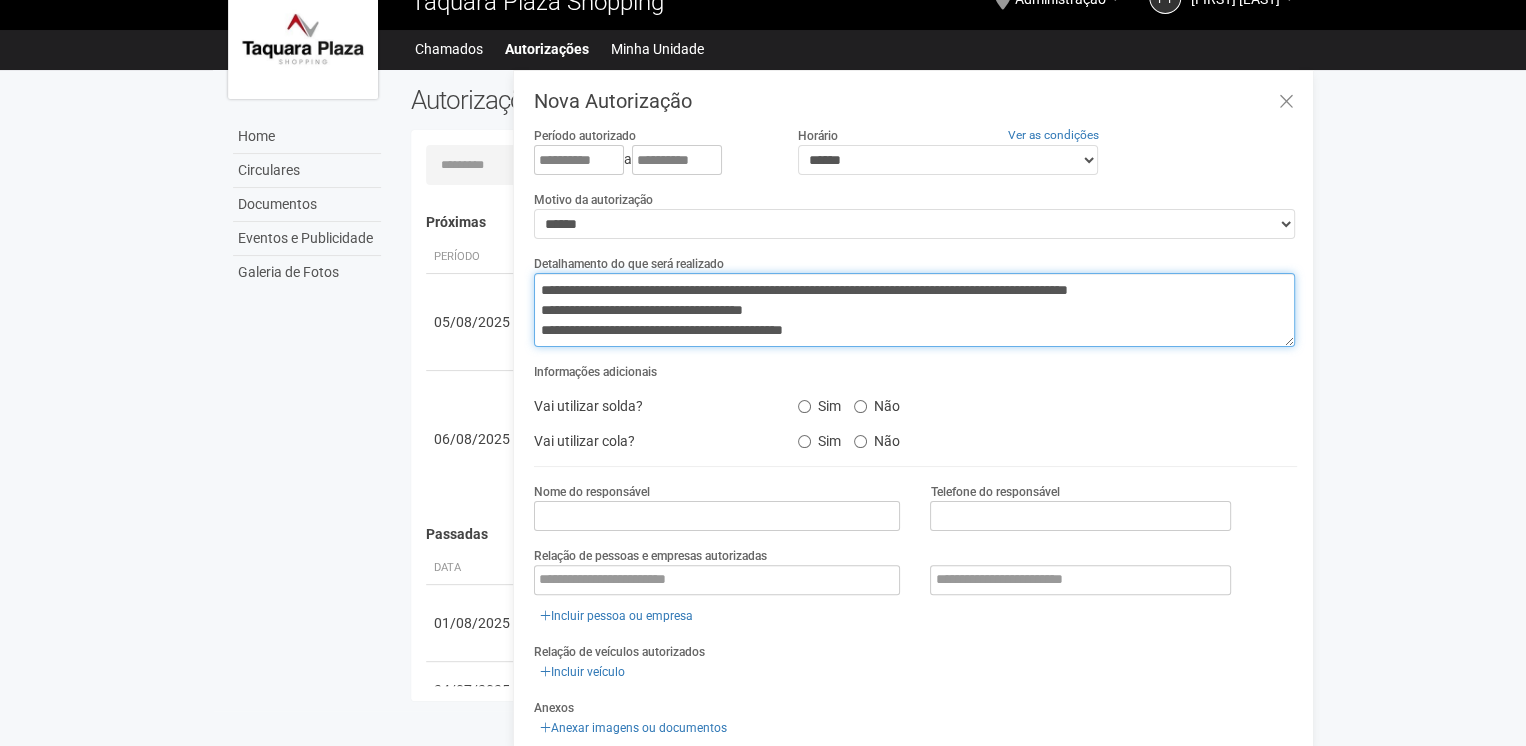 scroll, scrollTop: 20, scrollLeft: 0, axis: vertical 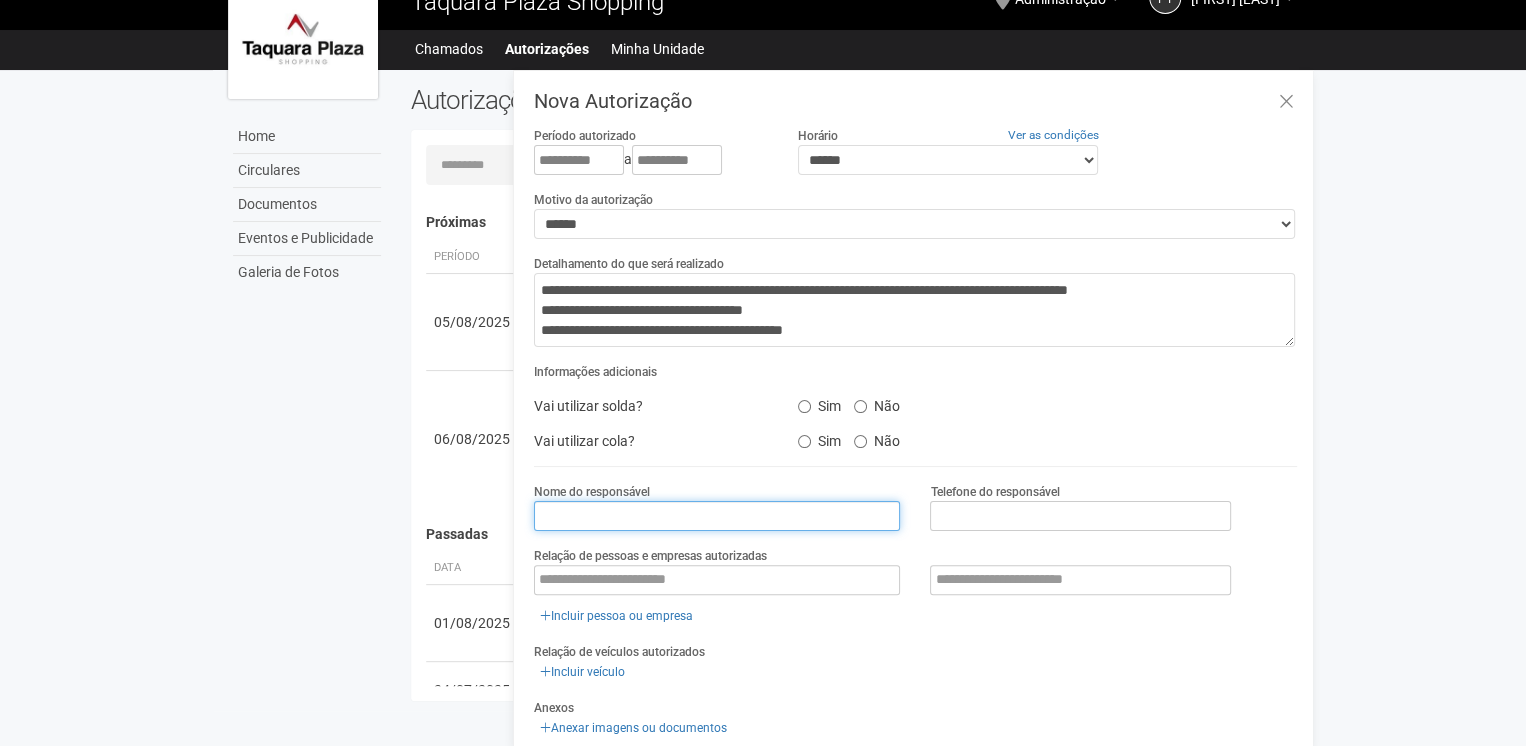 click at bounding box center (717, 516) 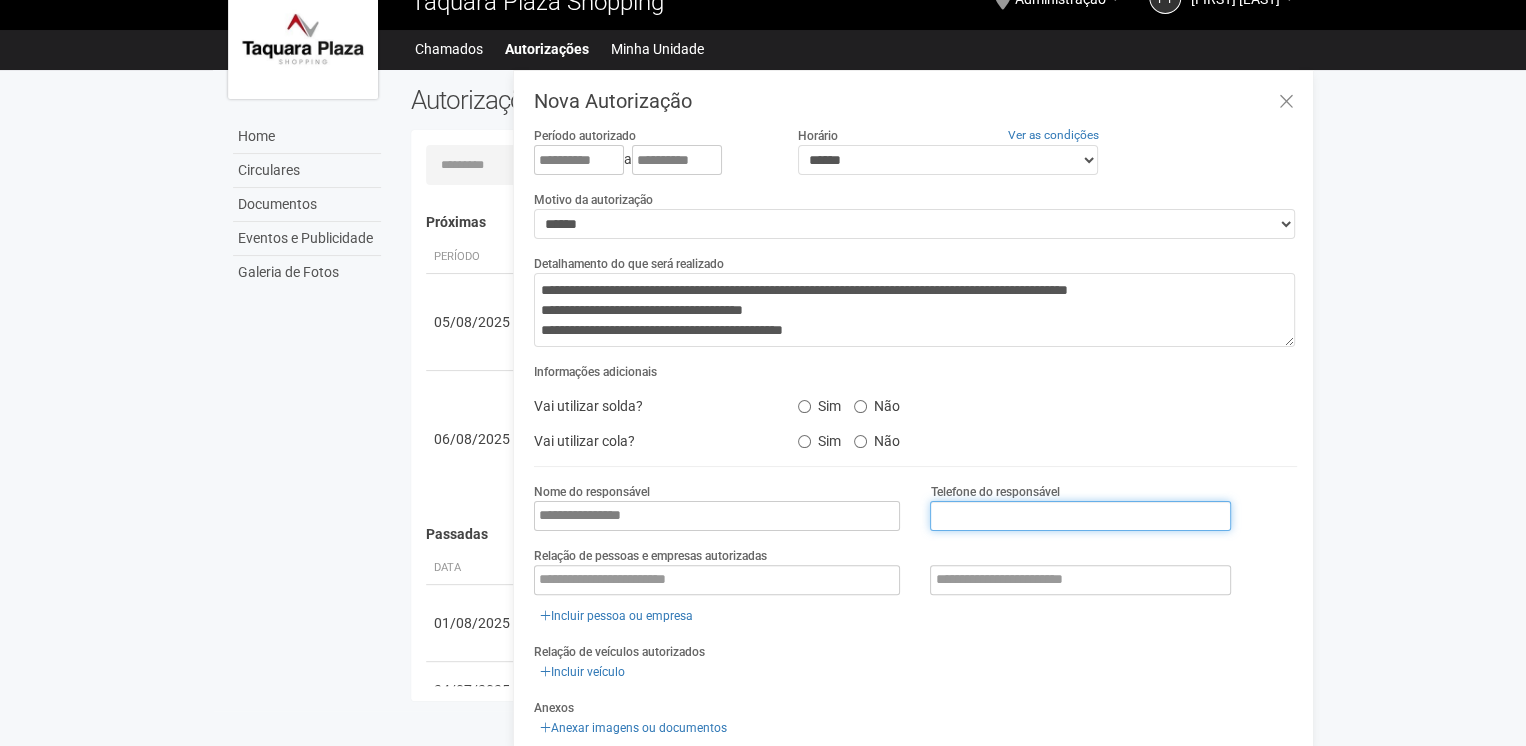 type on "**********" 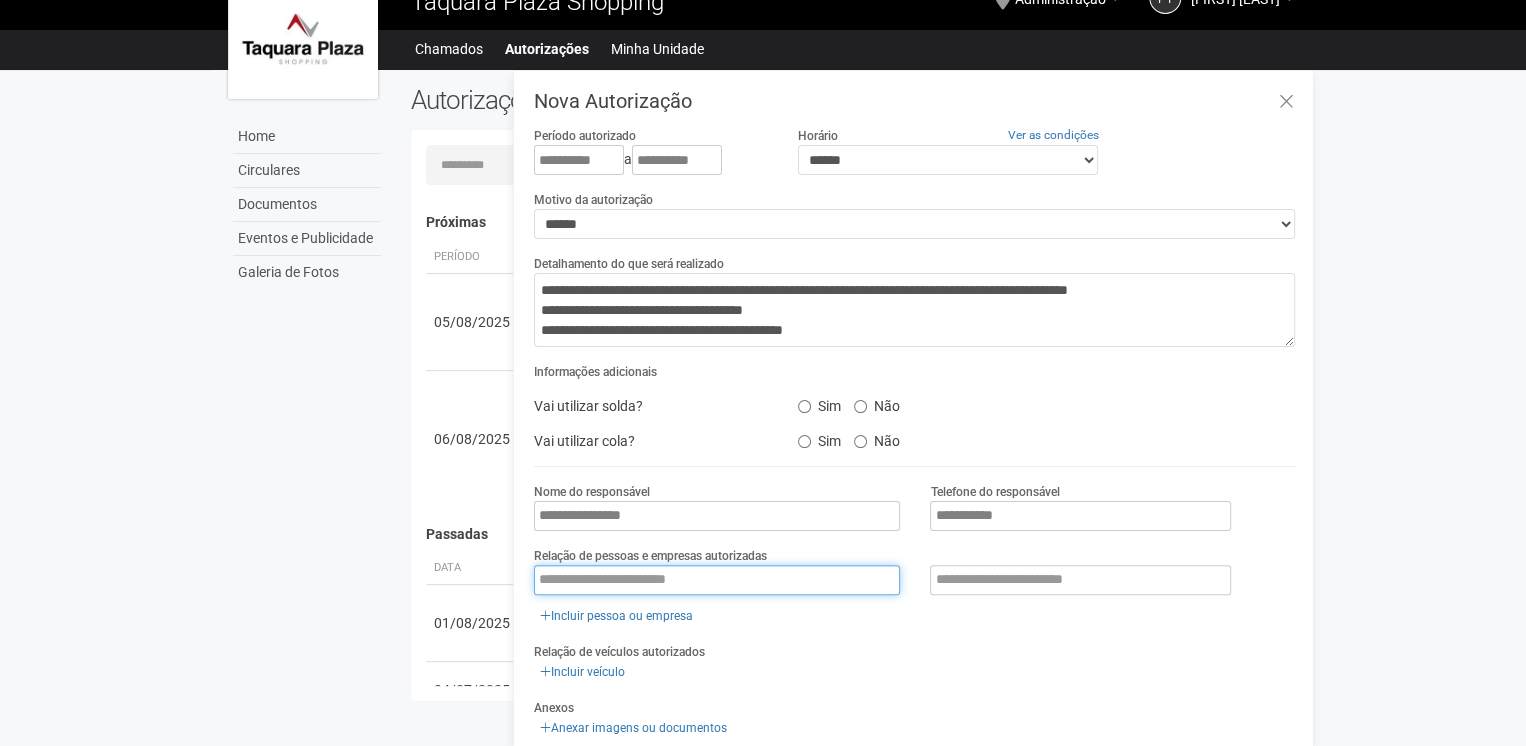 type on "**********" 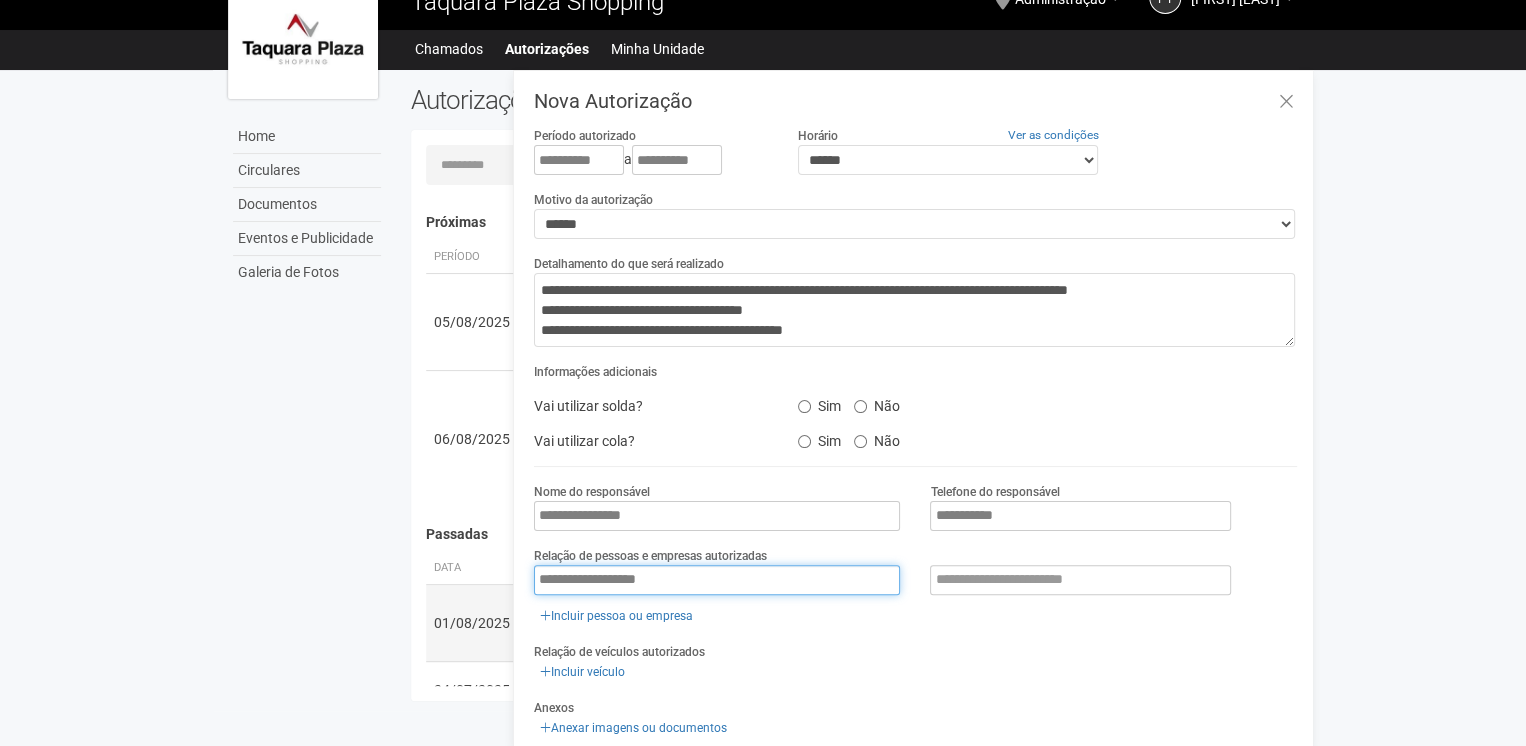 drag, startPoint x: 719, startPoint y: 582, endPoint x: 461, endPoint y: 586, distance: 258.031 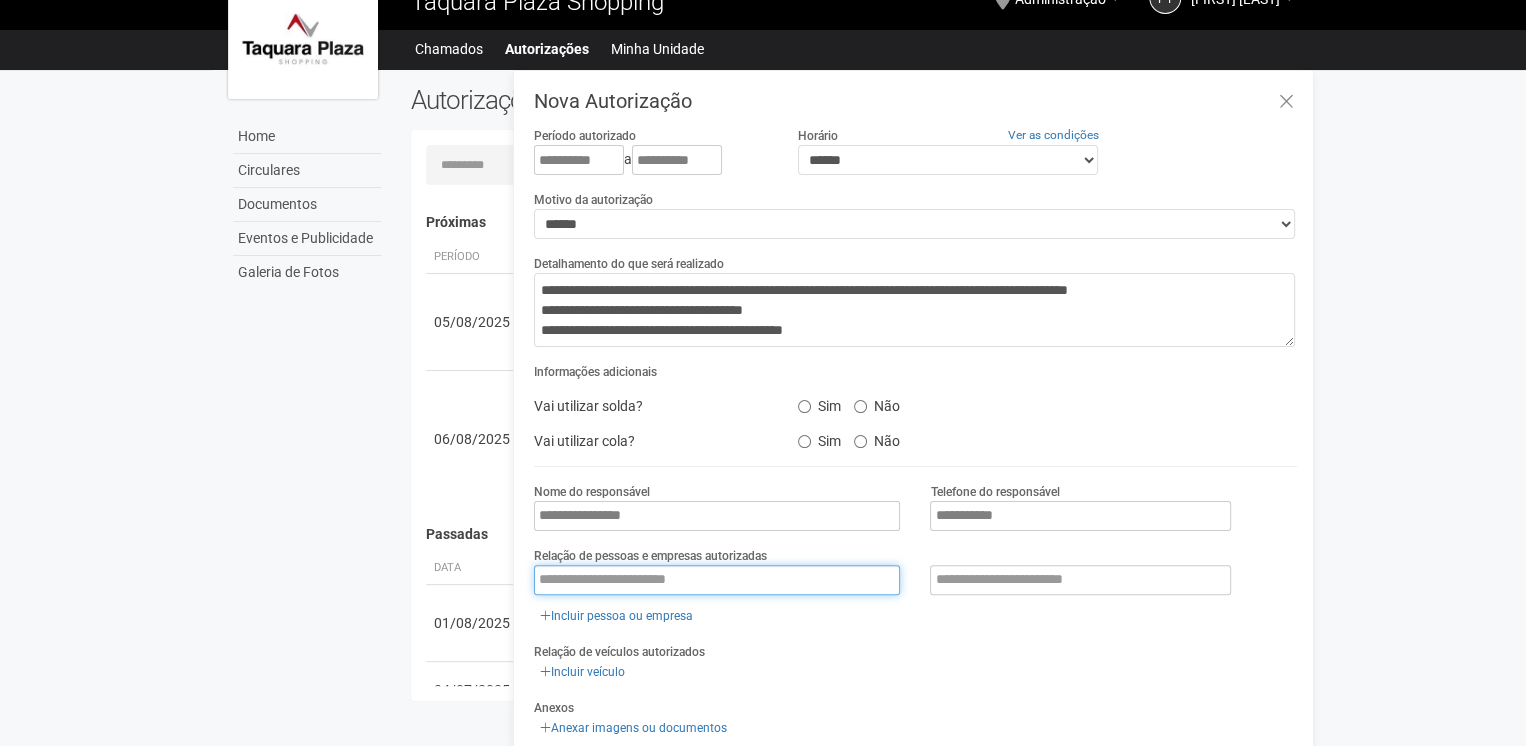 scroll, scrollTop: 159, scrollLeft: 0, axis: vertical 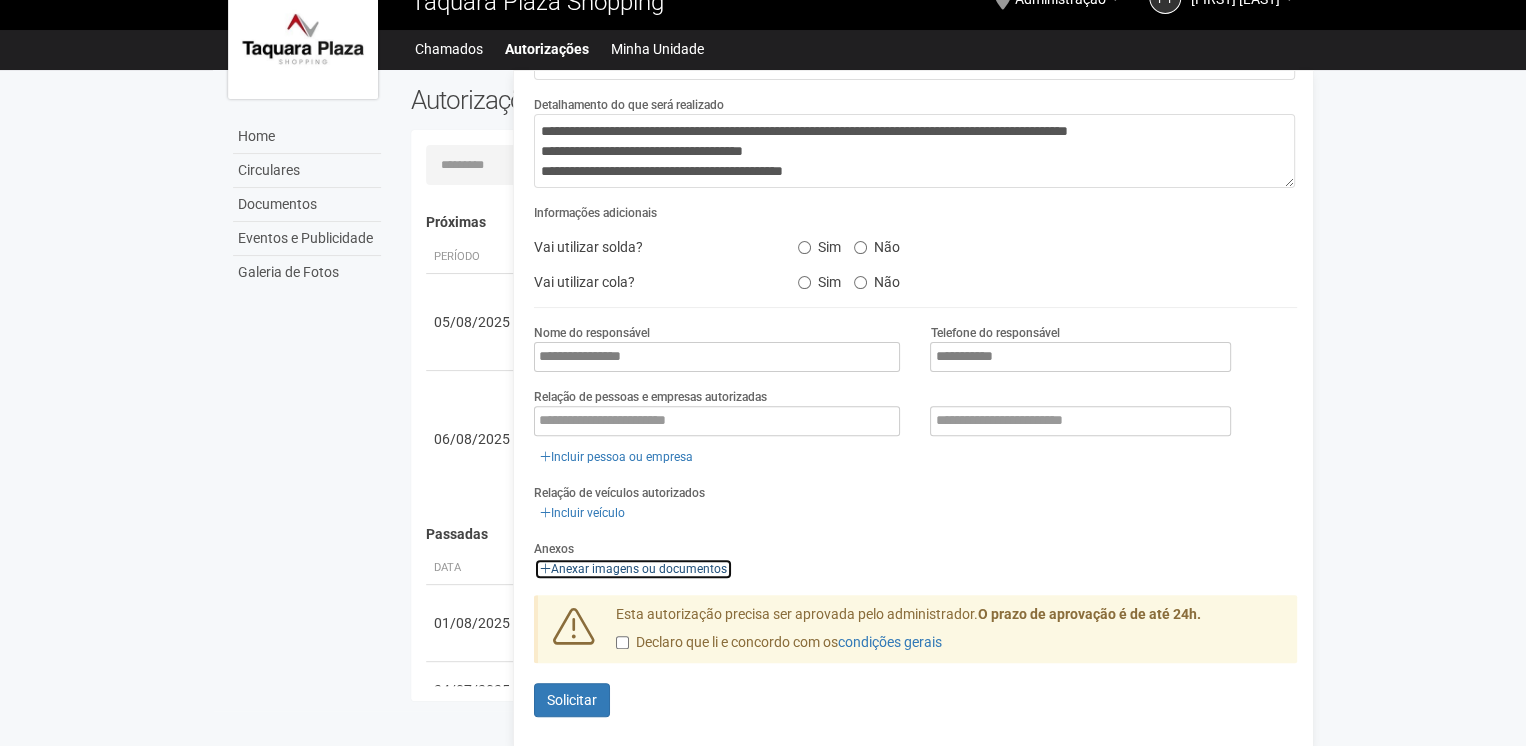 click on "Anexar imagens ou documentos" at bounding box center (633, 569) 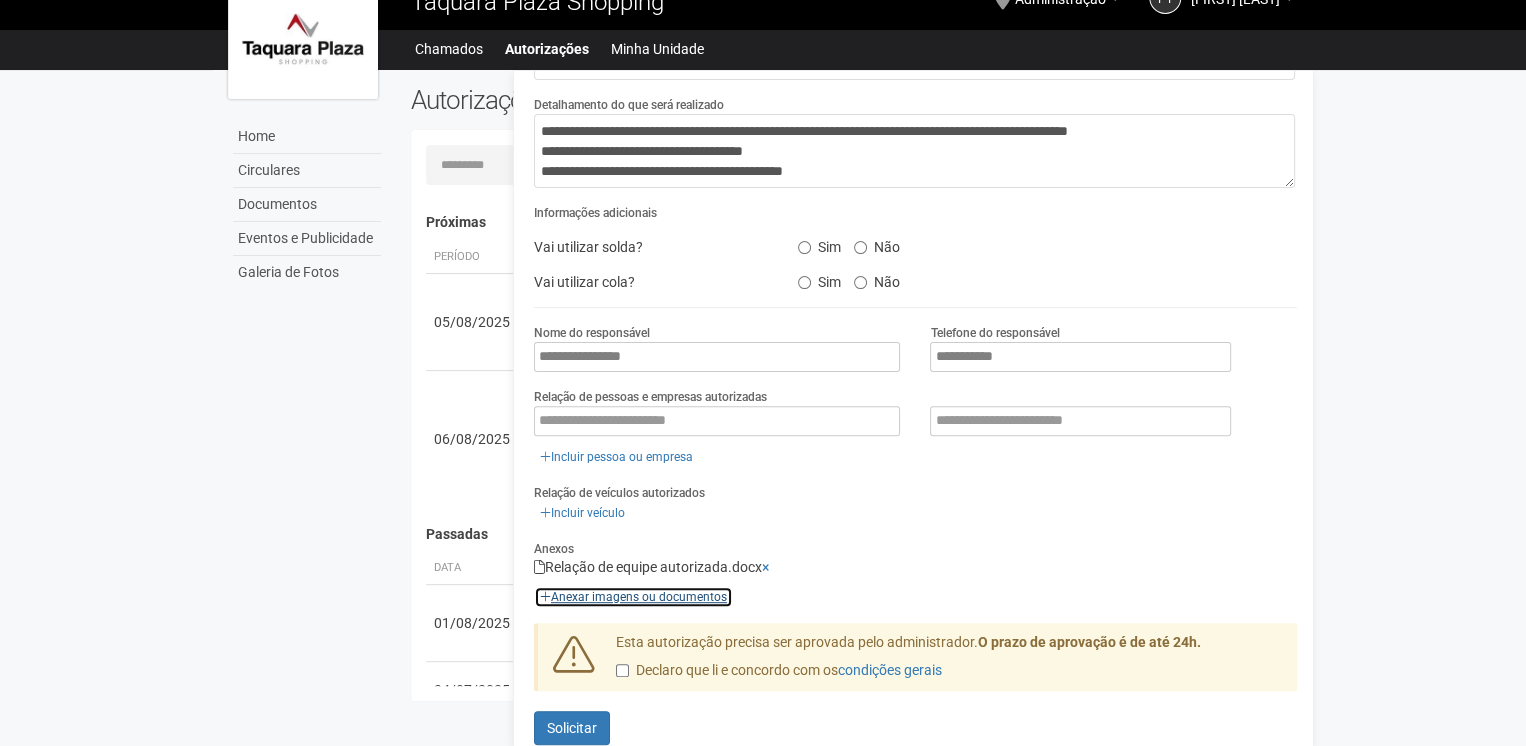 scroll, scrollTop: 187, scrollLeft: 0, axis: vertical 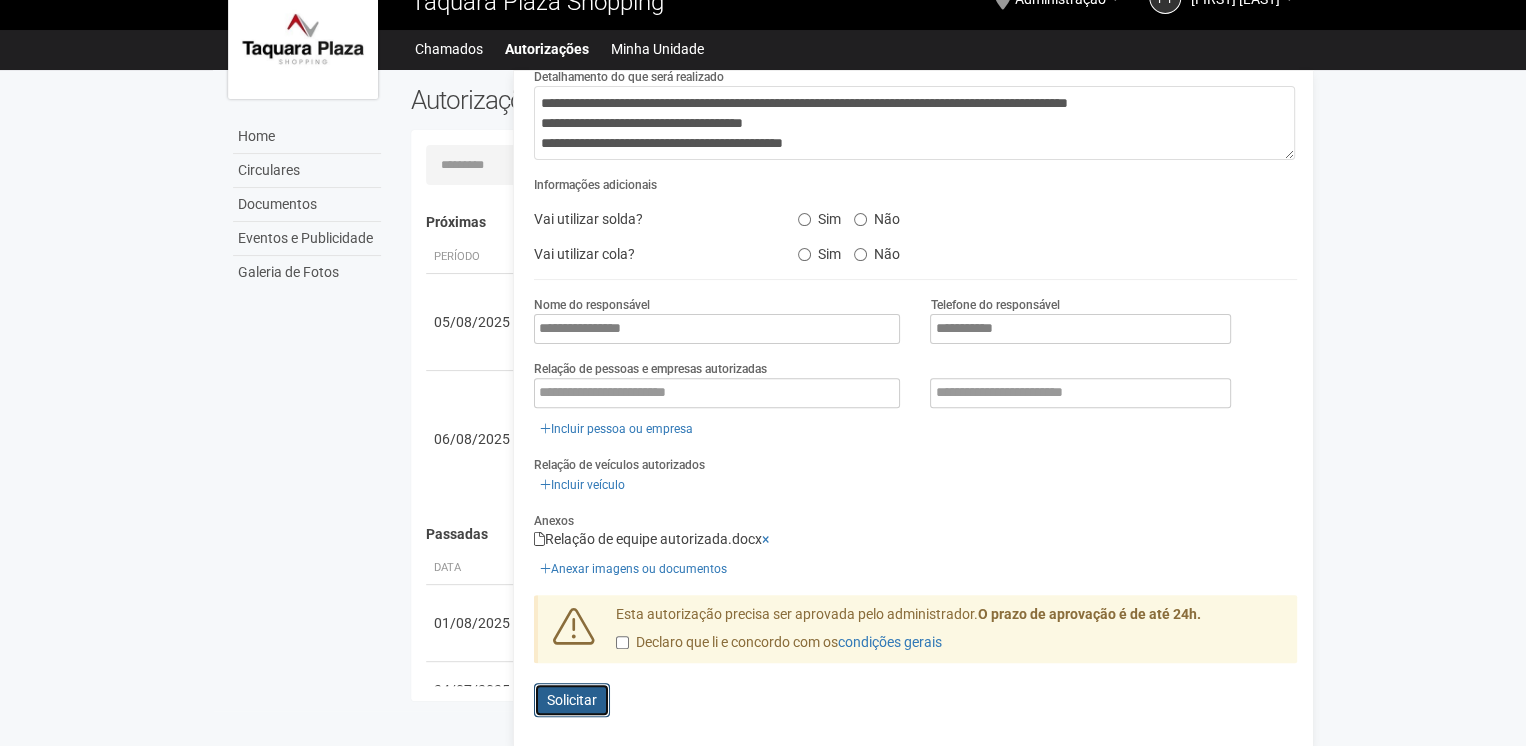 click on "Solicitar" at bounding box center [572, 700] 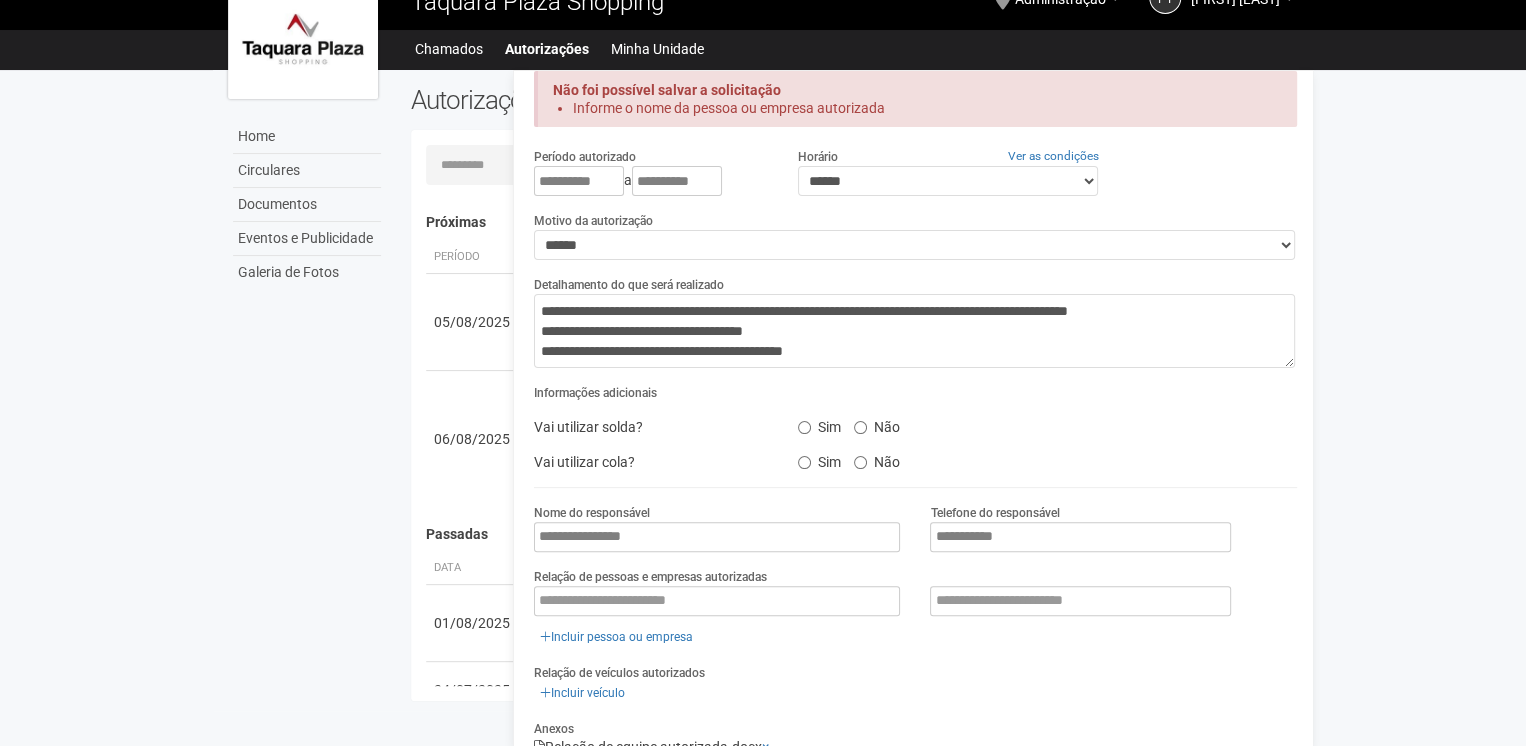 scroll, scrollTop: 155, scrollLeft: 0, axis: vertical 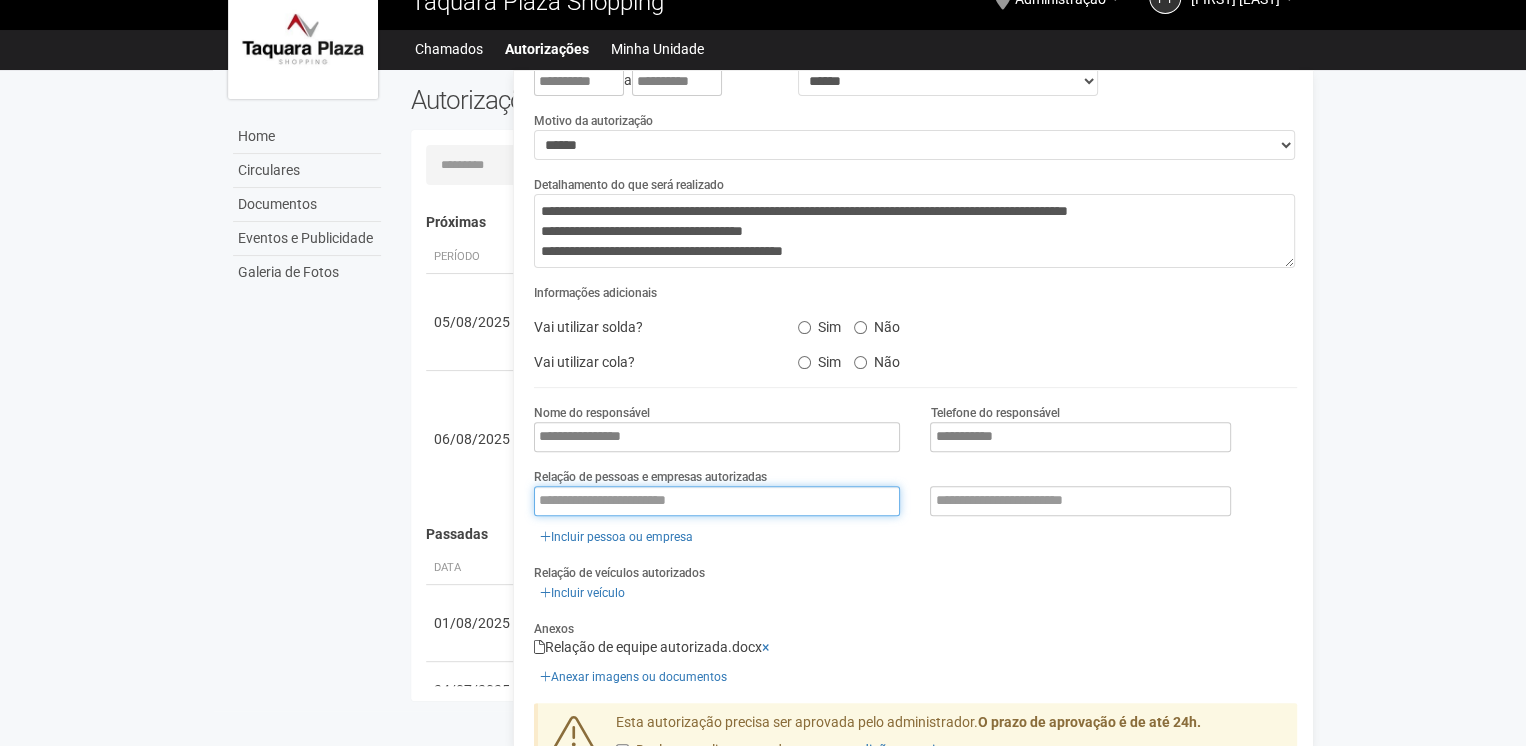 click at bounding box center (717, 501) 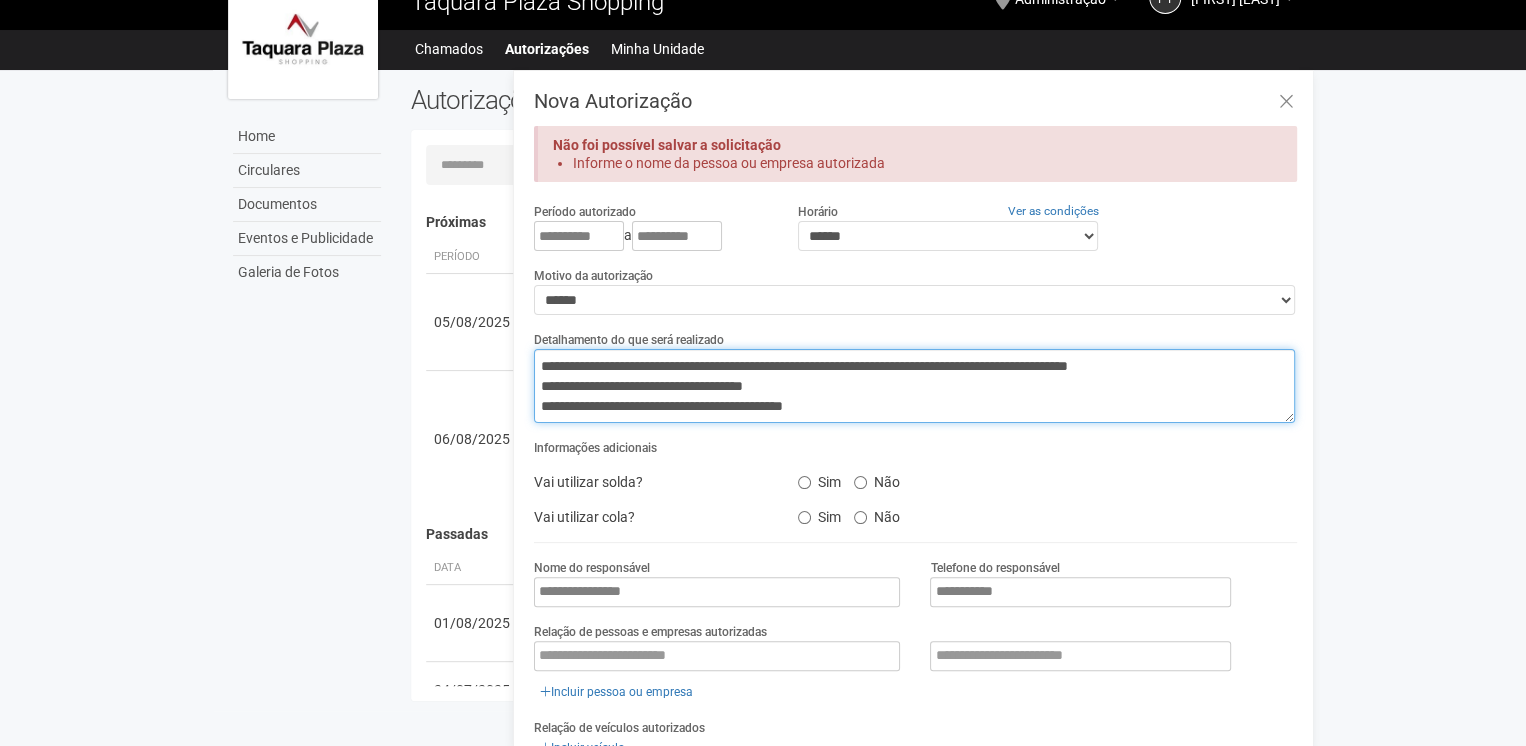click on "**********" at bounding box center (914, 386) 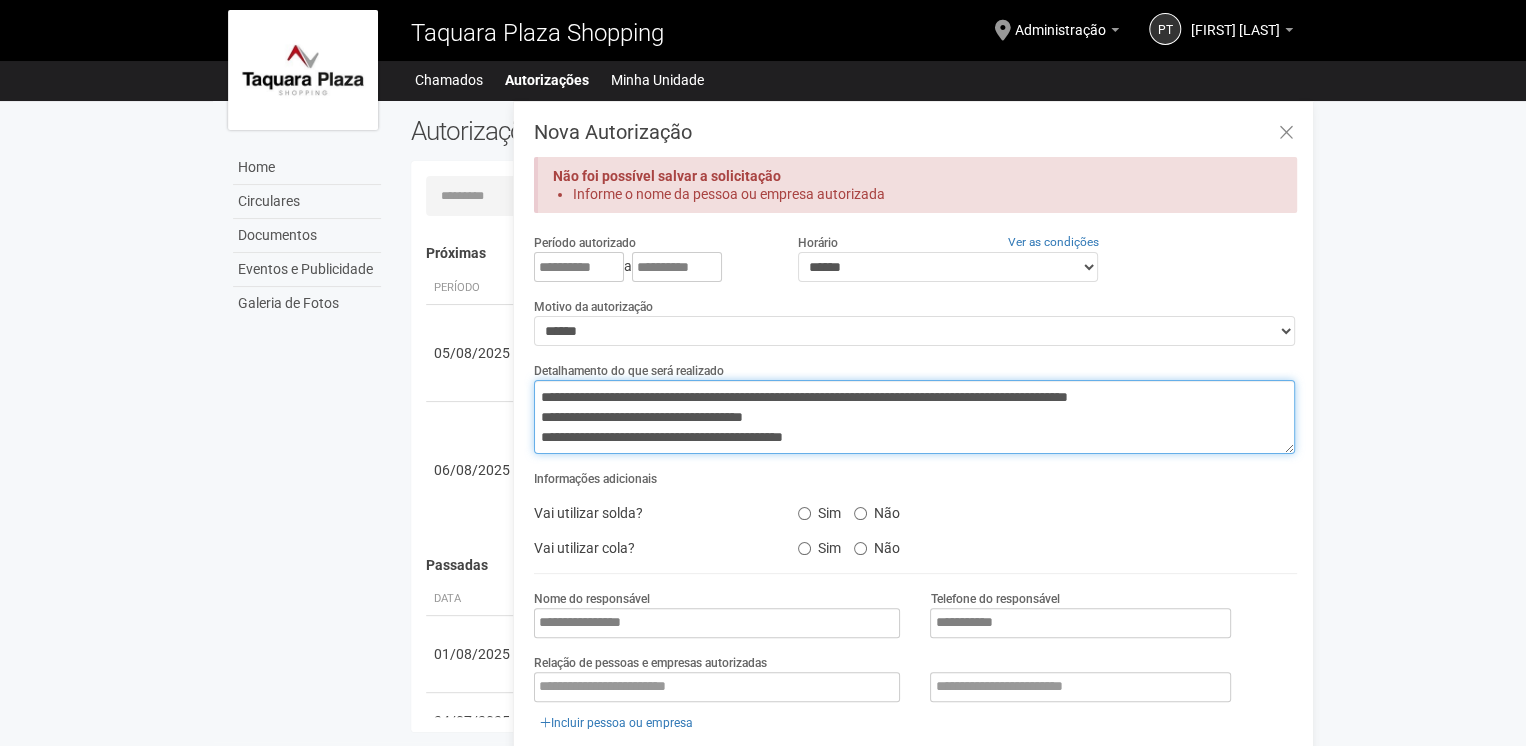 scroll, scrollTop: 20, scrollLeft: 0, axis: vertical 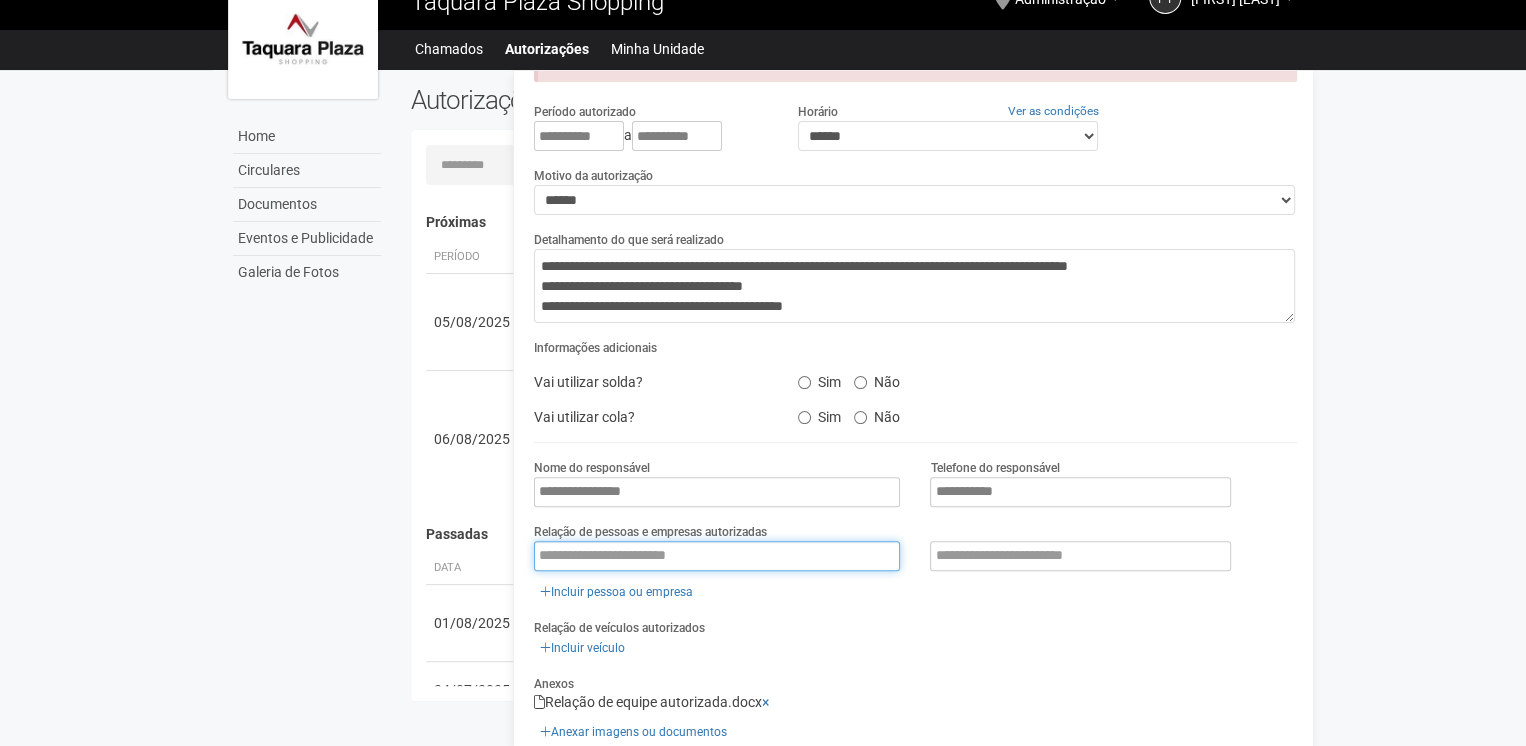 click at bounding box center (717, 556) 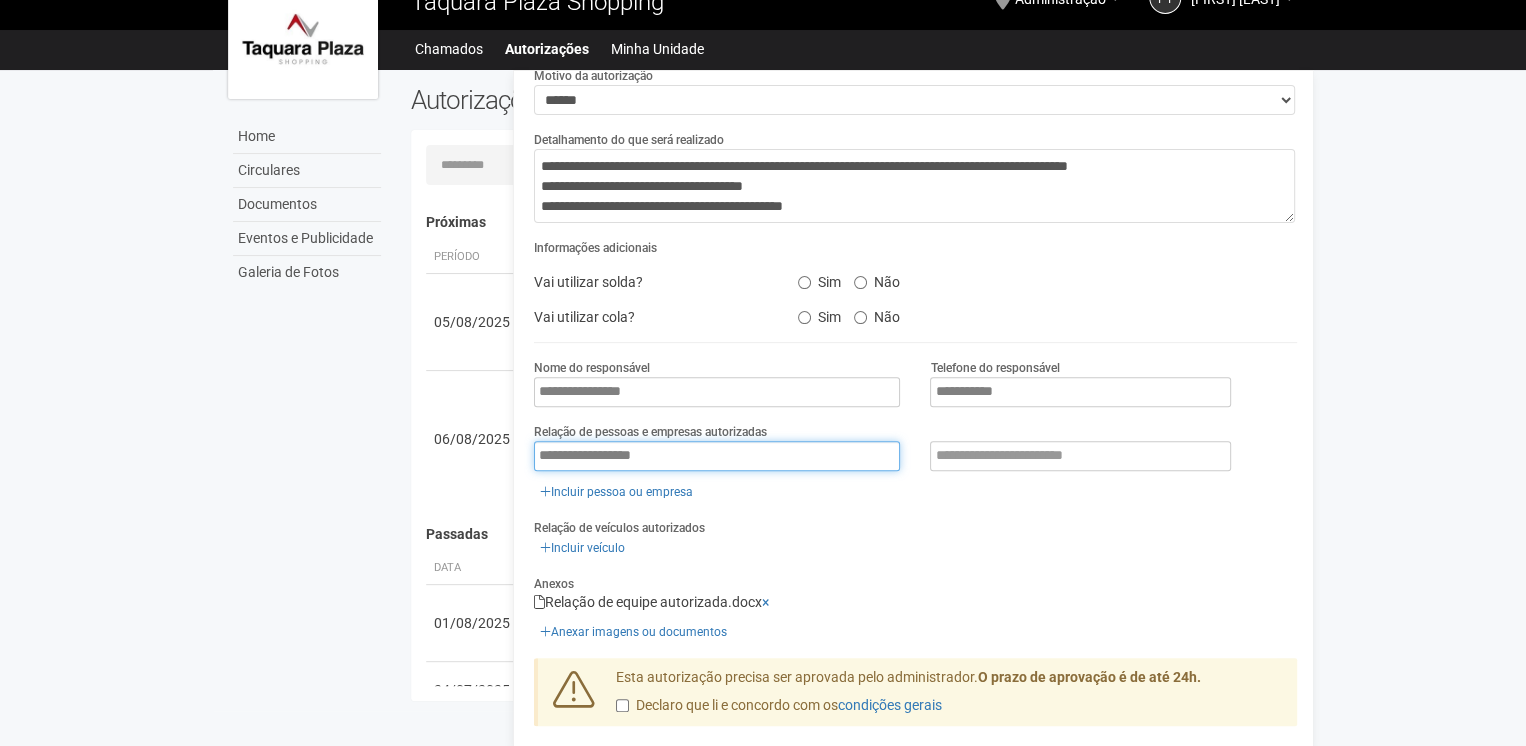 scroll, scrollTop: 263, scrollLeft: 0, axis: vertical 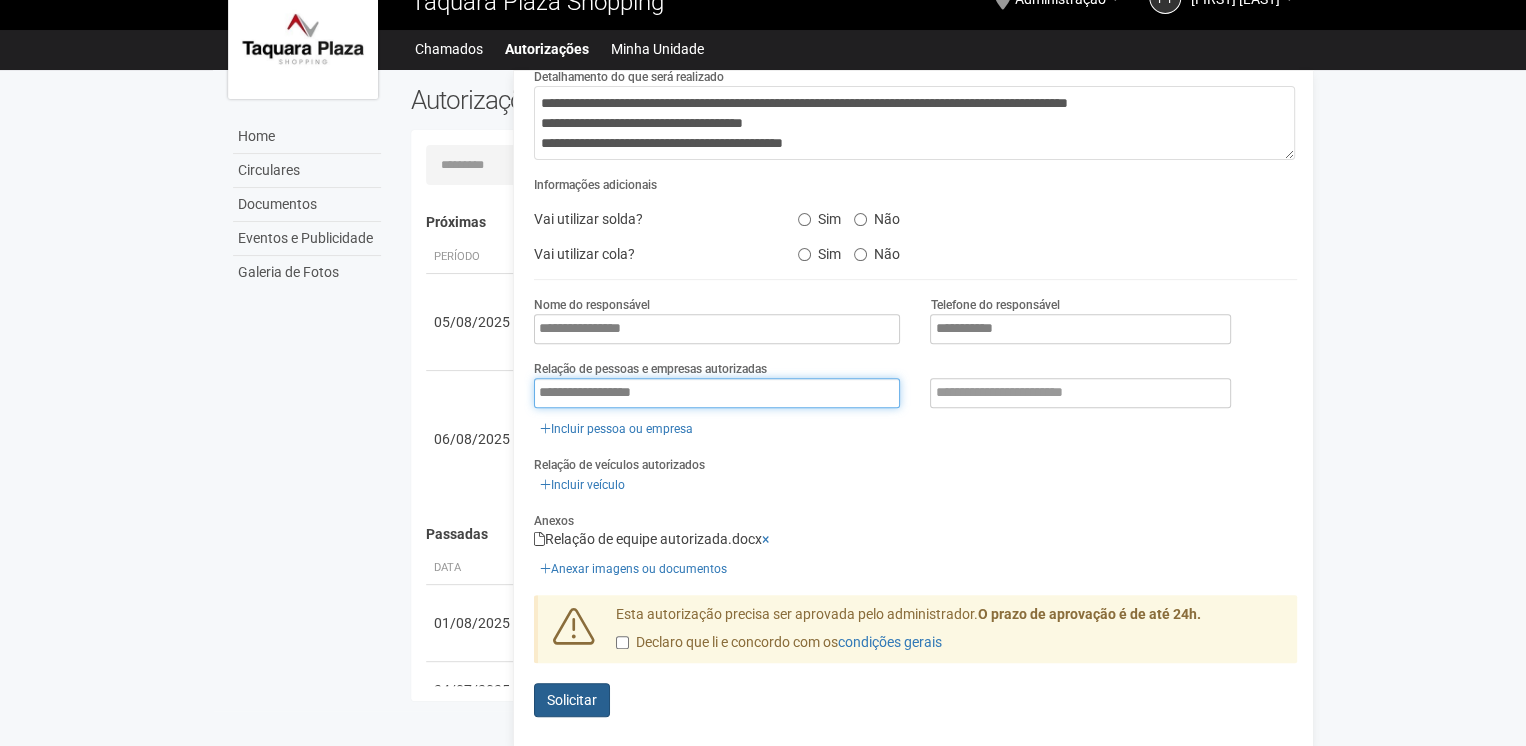 type on "**********" 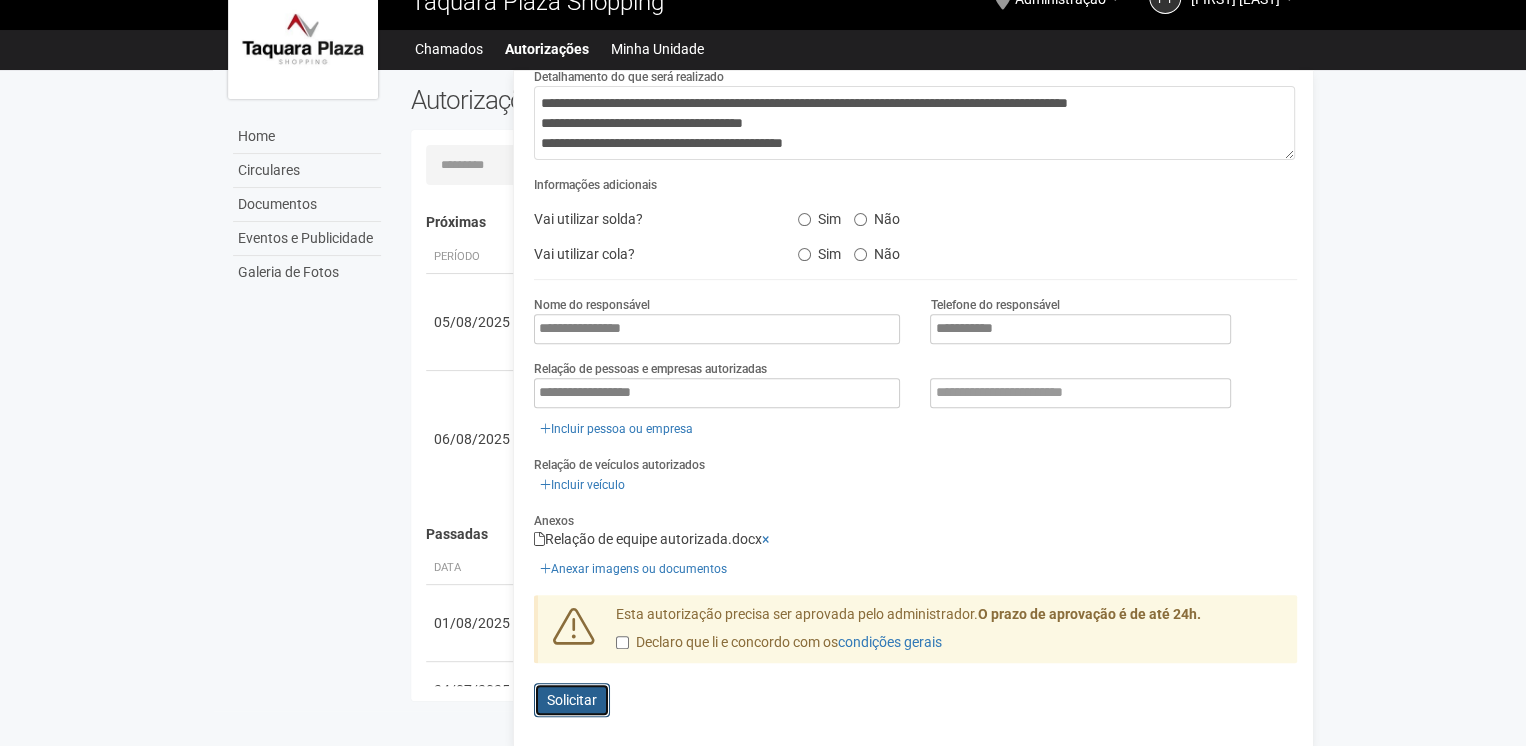 click on "Enviando...
Solicitar" at bounding box center (572, 700) 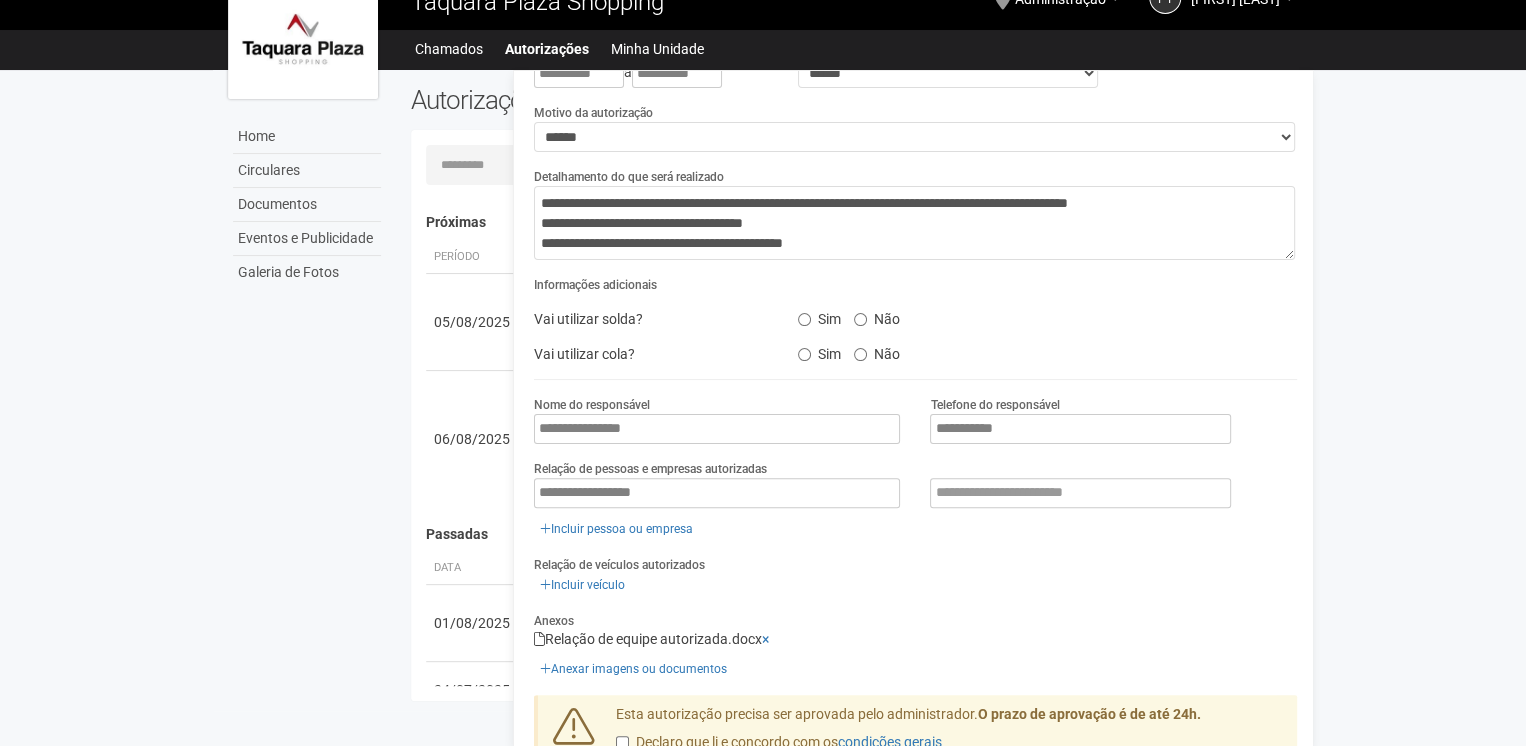 scroll, scrollTop: 0, scrollLeft: 0, axis: both 